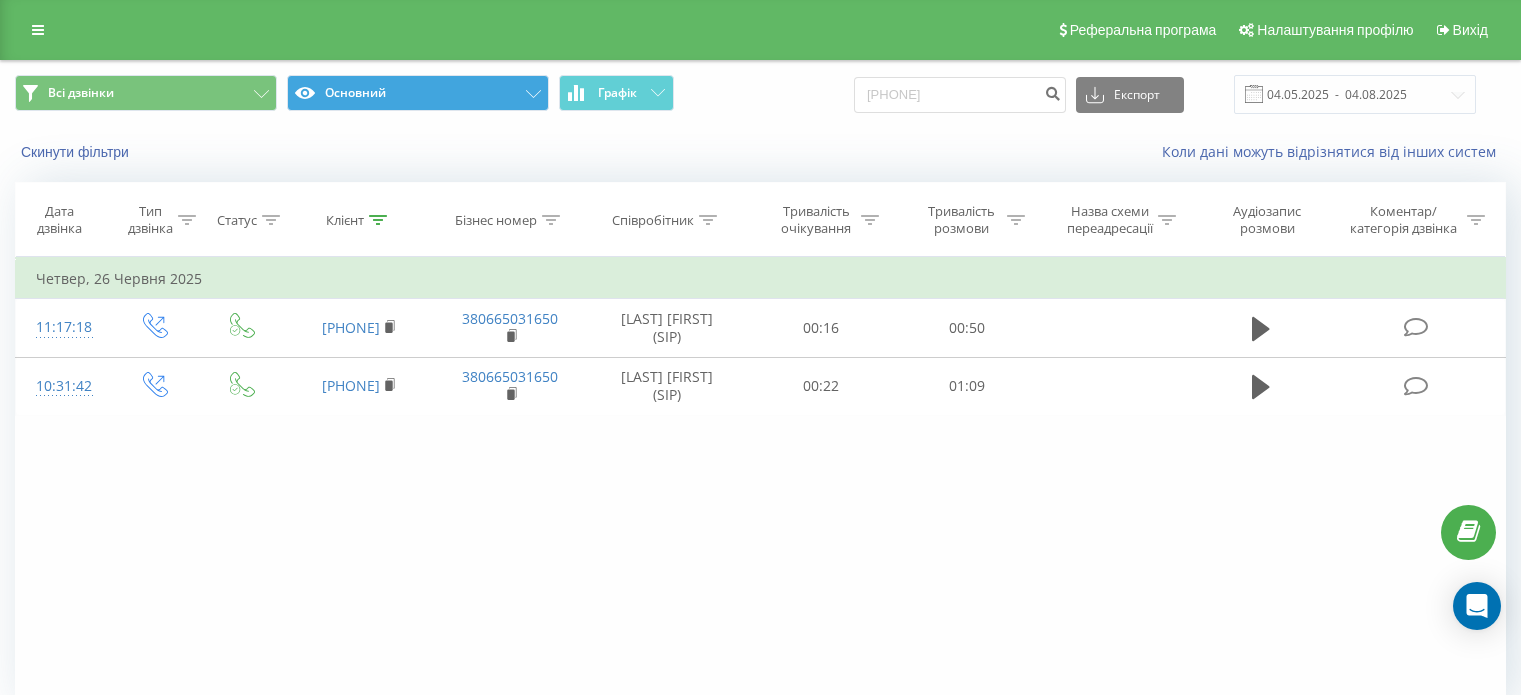 scroll, scrollTop: 0, scrollLeft: 0, axis: both 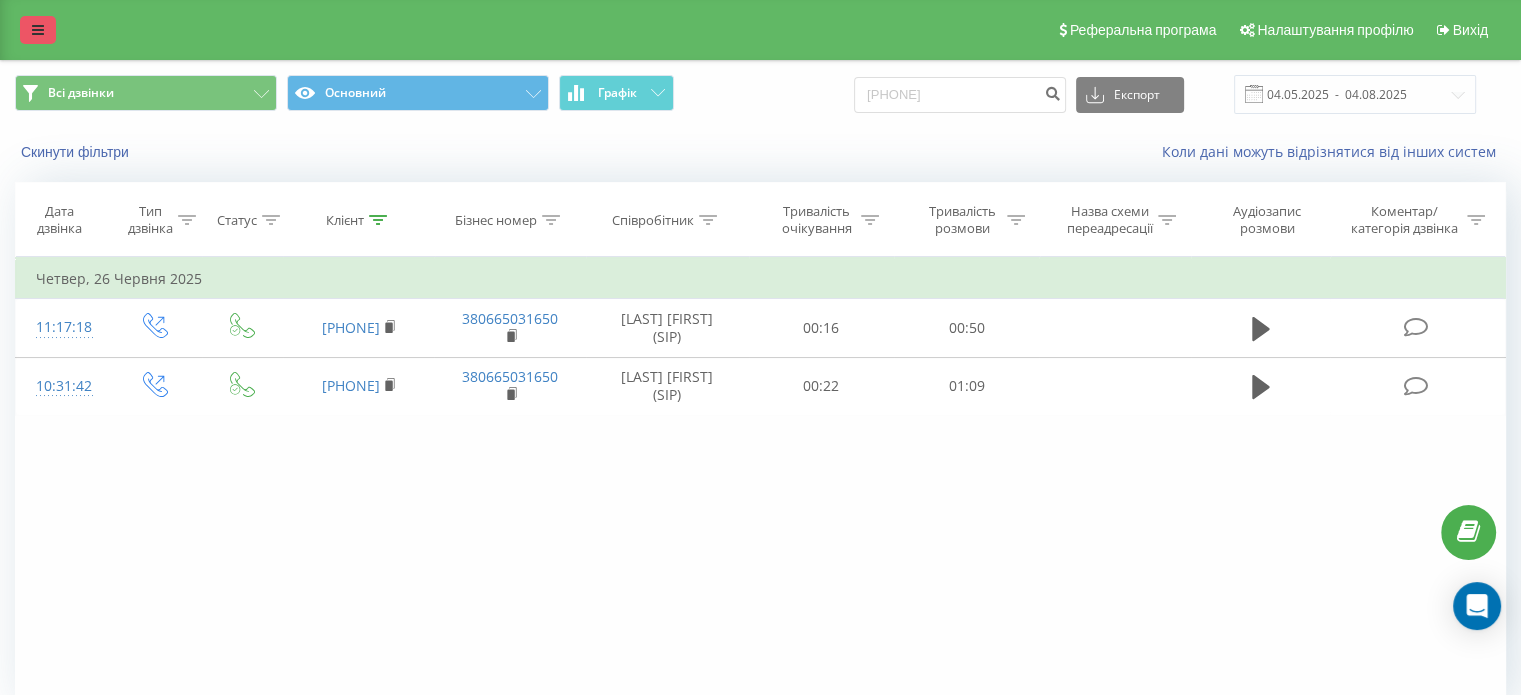 drag, startPoint x: 0, startPoint y: 31, endPoint x: 26, endPoint y: 23, distance: 27.202942 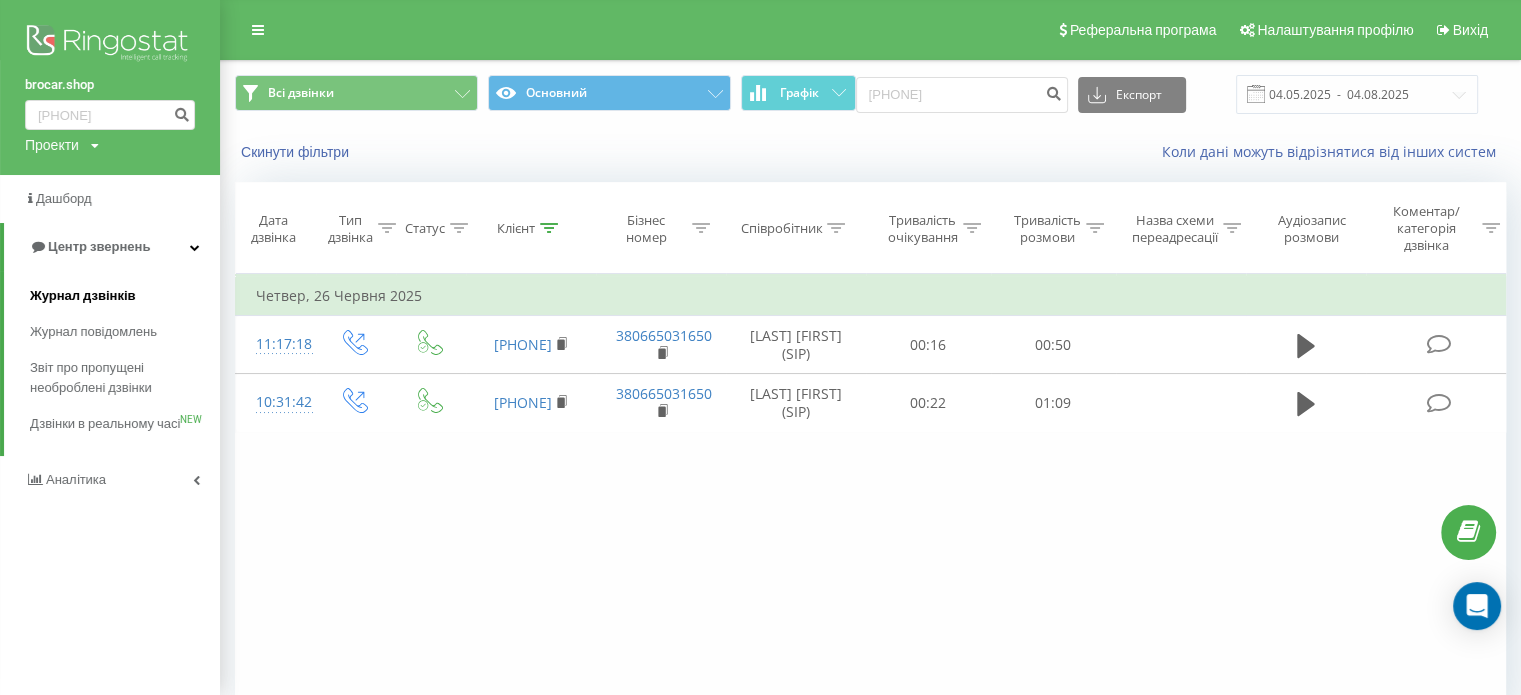 click on "Журнал дзвінків" at bounding box center [83, 296] 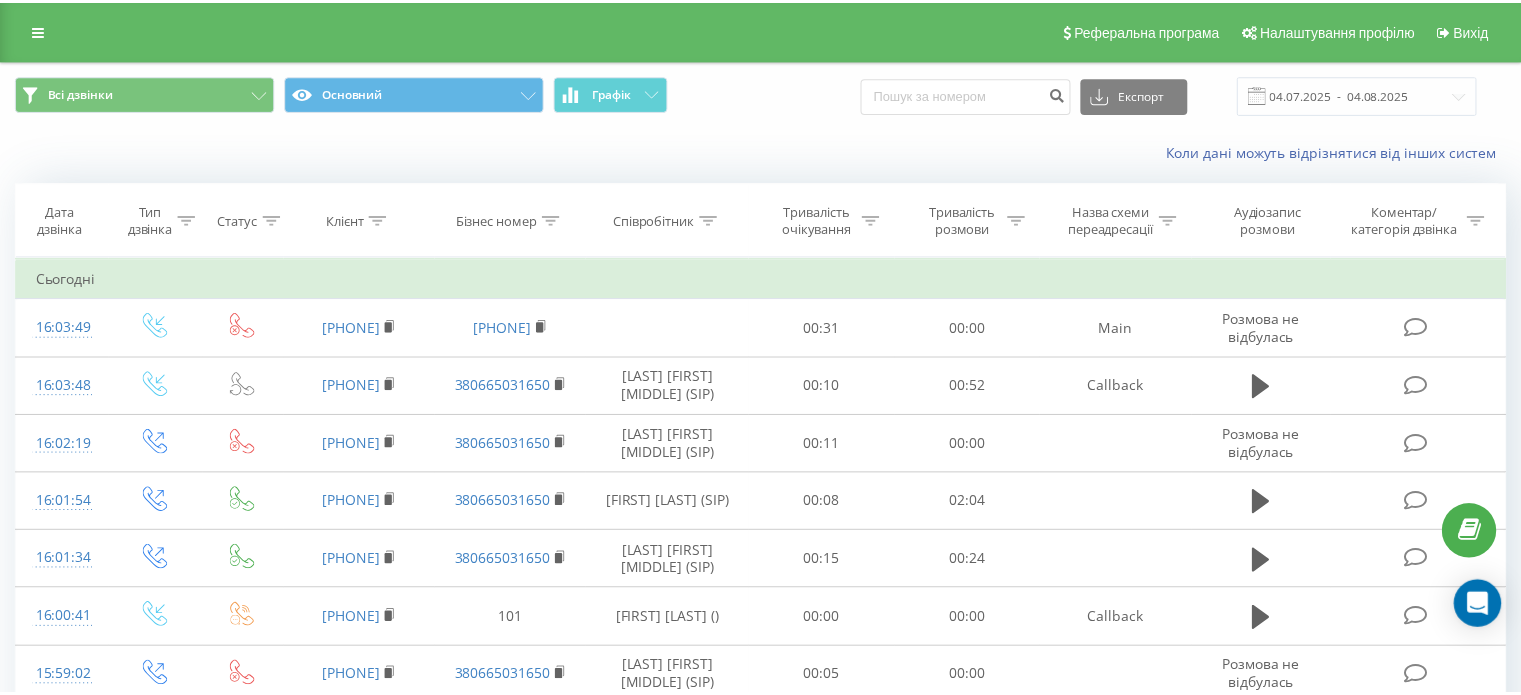 scroll, scrollTop: 0, scrollLeft: 0, axis: both 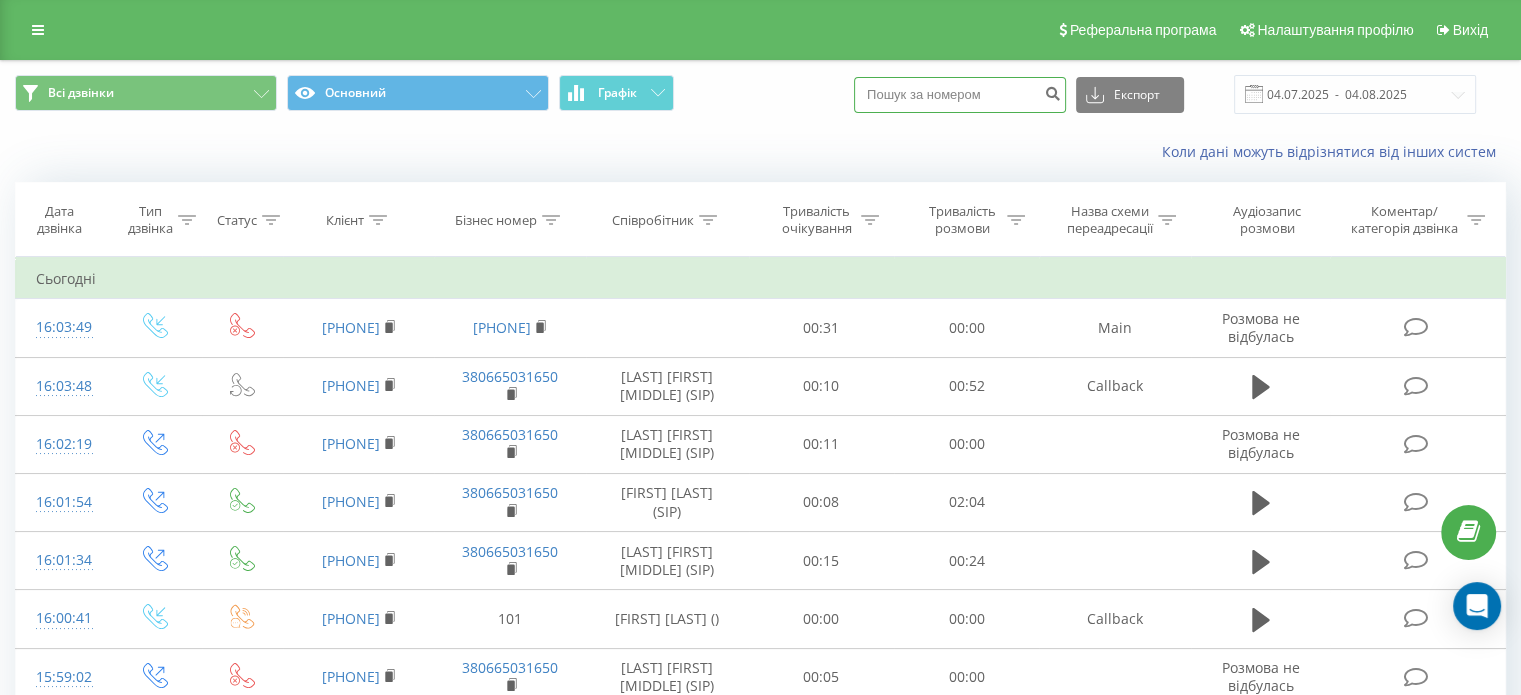 click at bounding box center (960, 95) 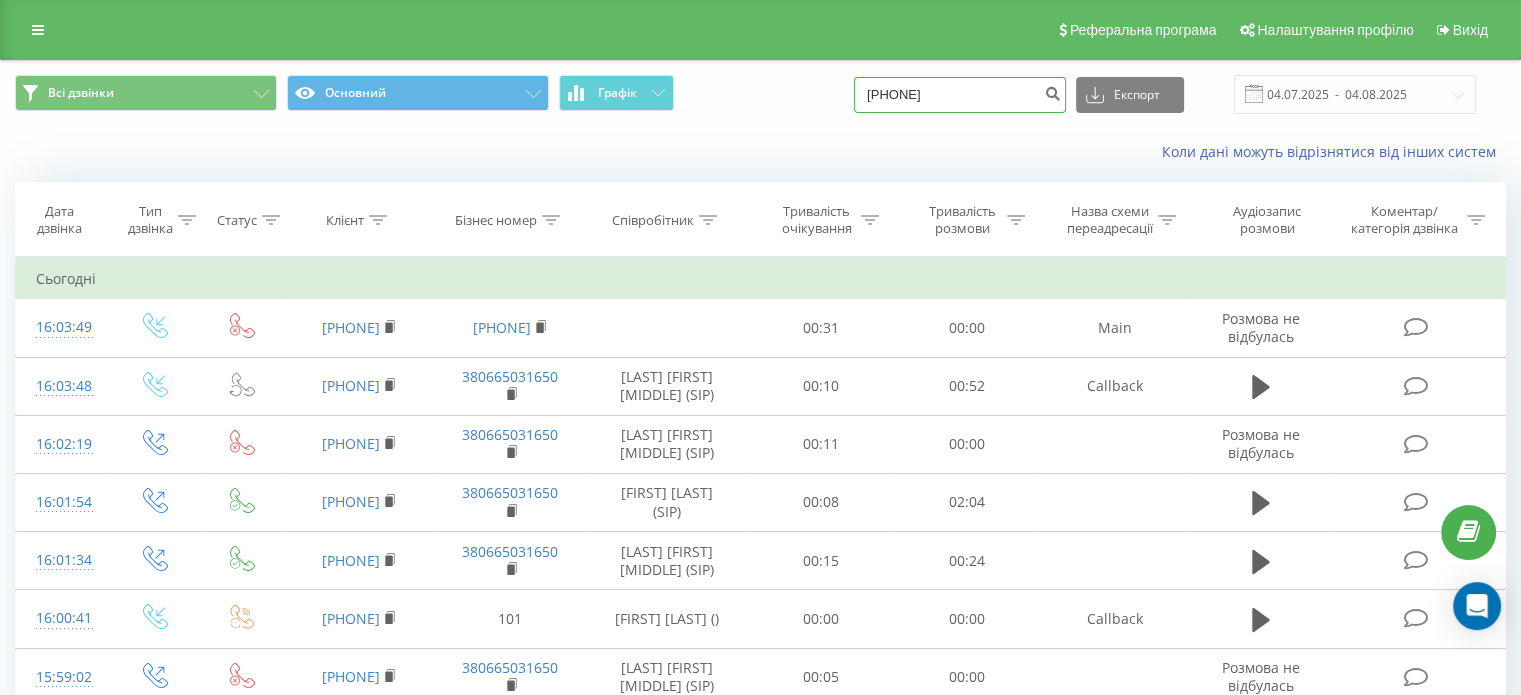 type on "380633320190" 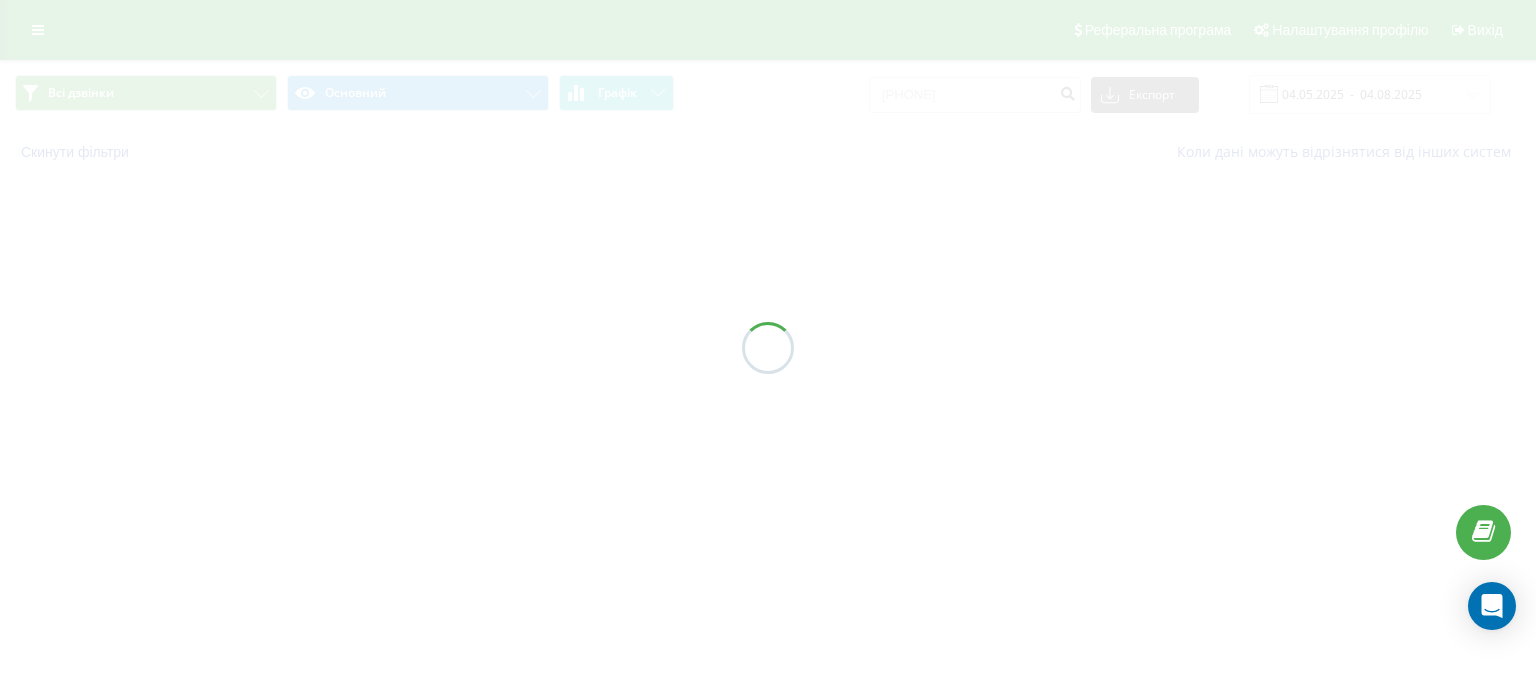 scroll, scrollTop: 0, scrollLeft: 0, axis: both 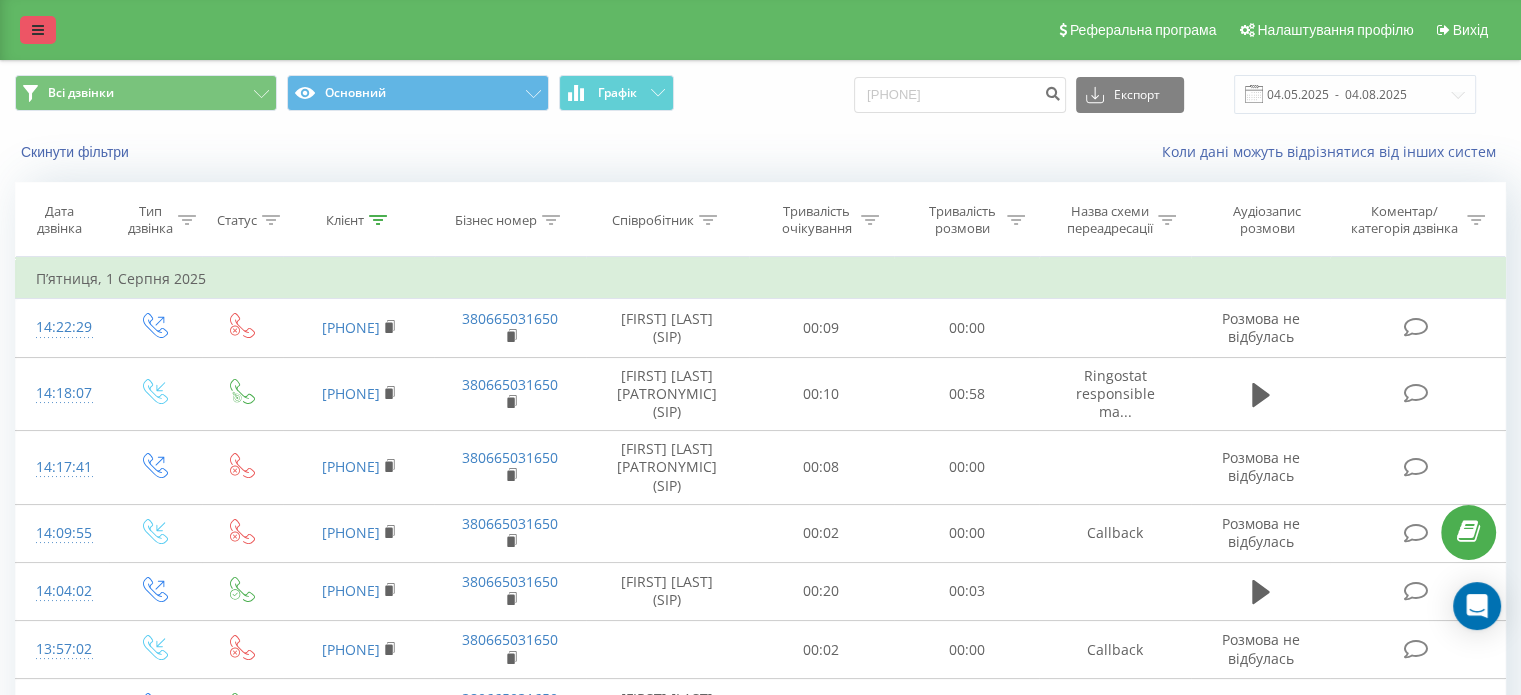click at bounding box center [38, 30] 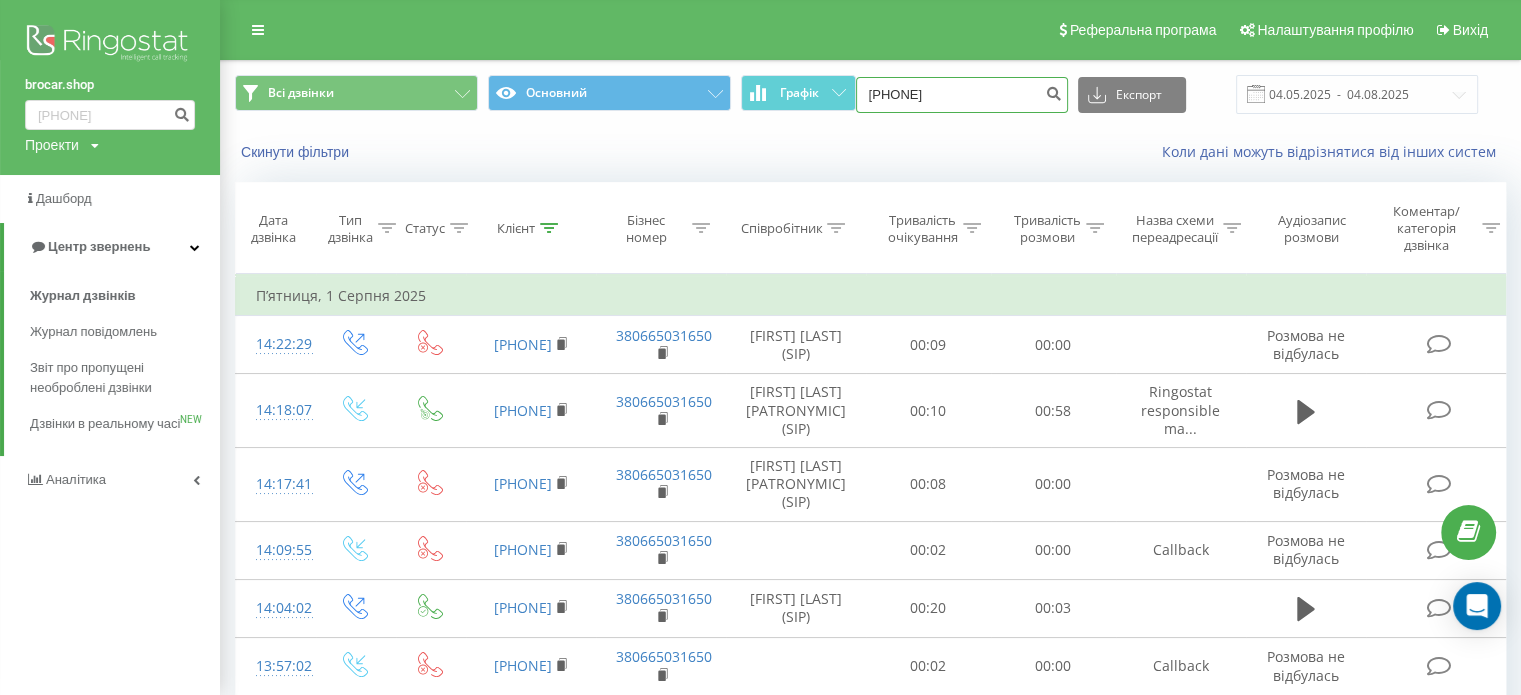 click on "380633320190" at bounding box center [962, 95] 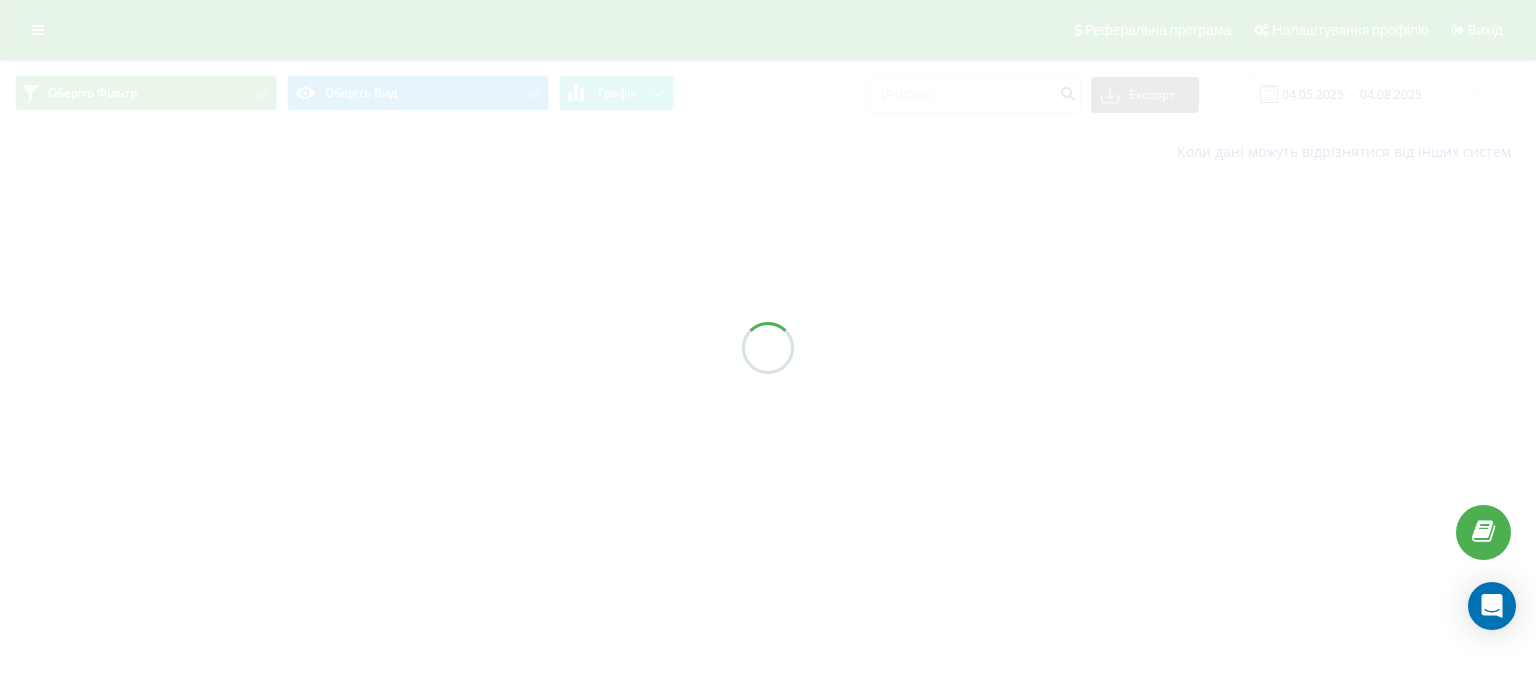 scroll, scrollTop: 0, scrollLeft: 0, axis: both 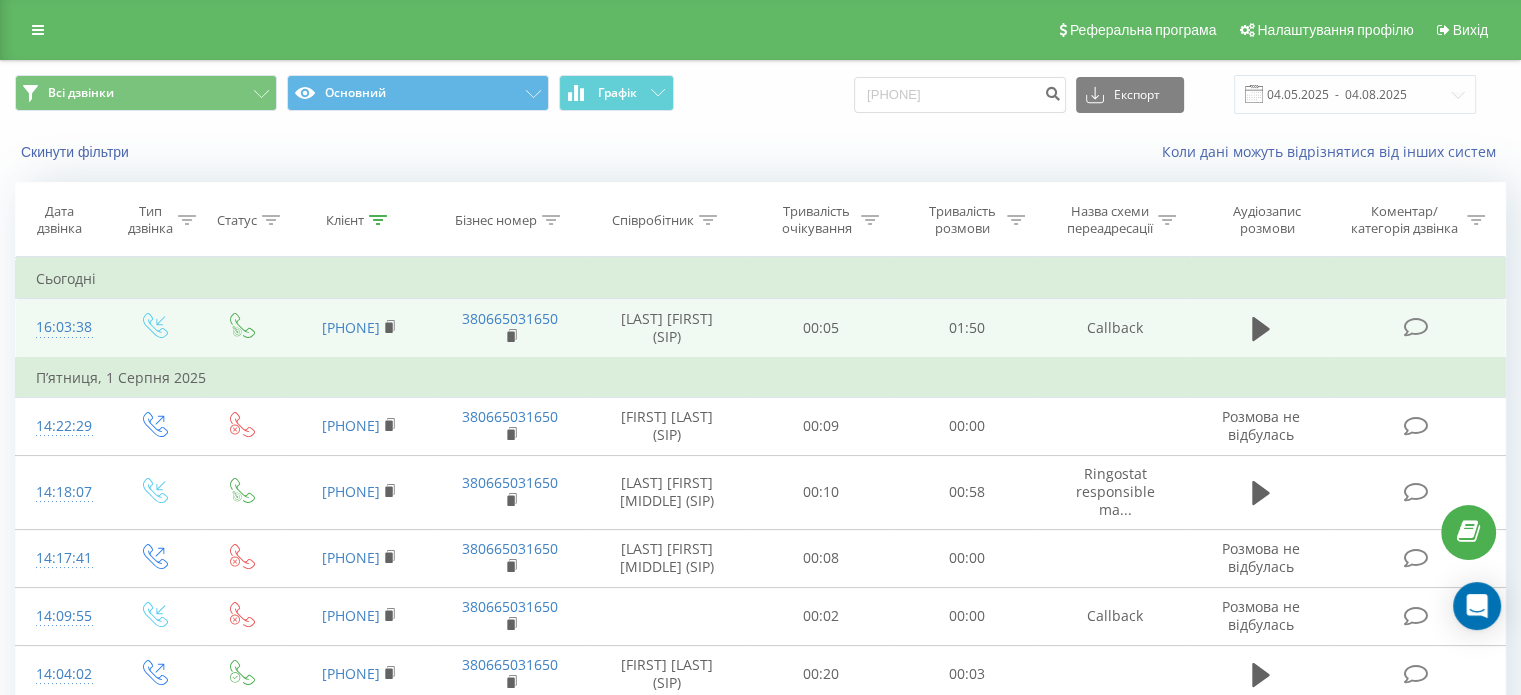 click at bounding box center (1261, 328) 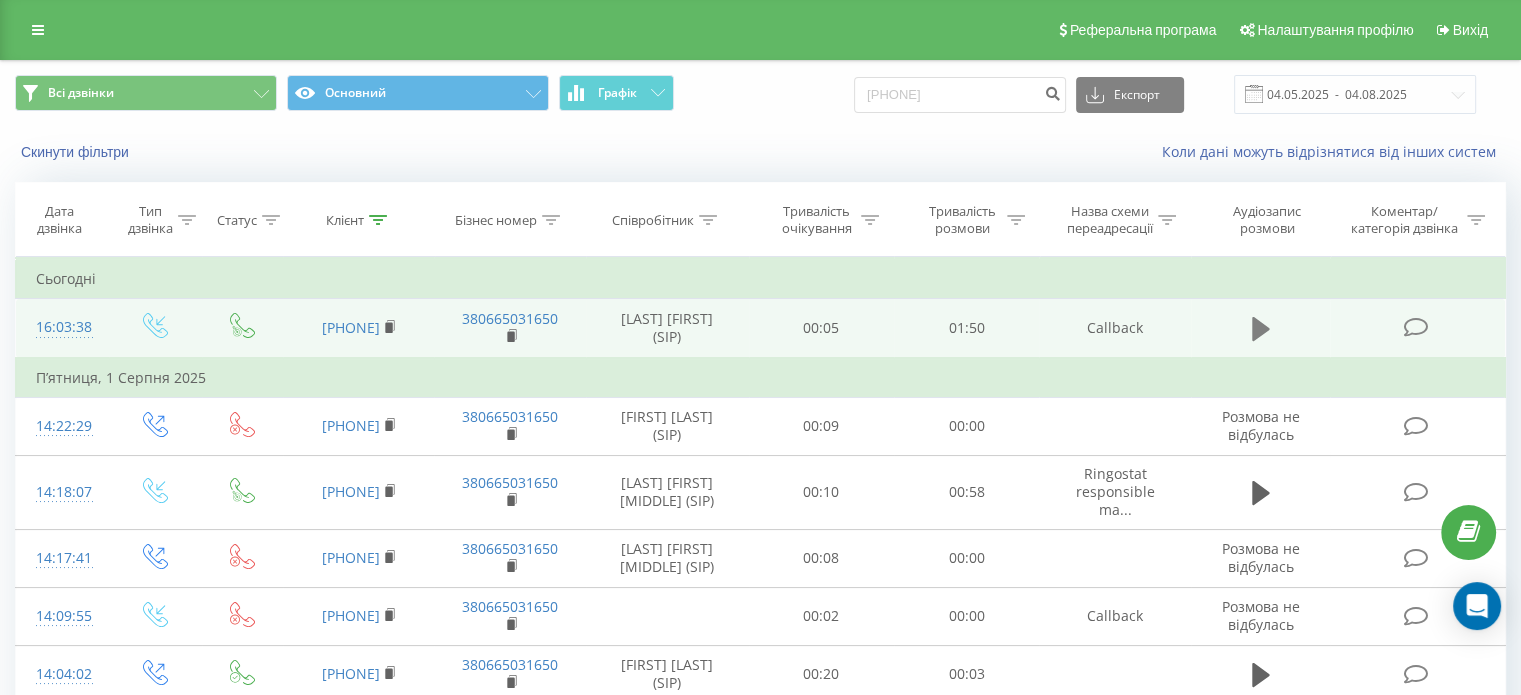 click at bounding box center [1261, 329] 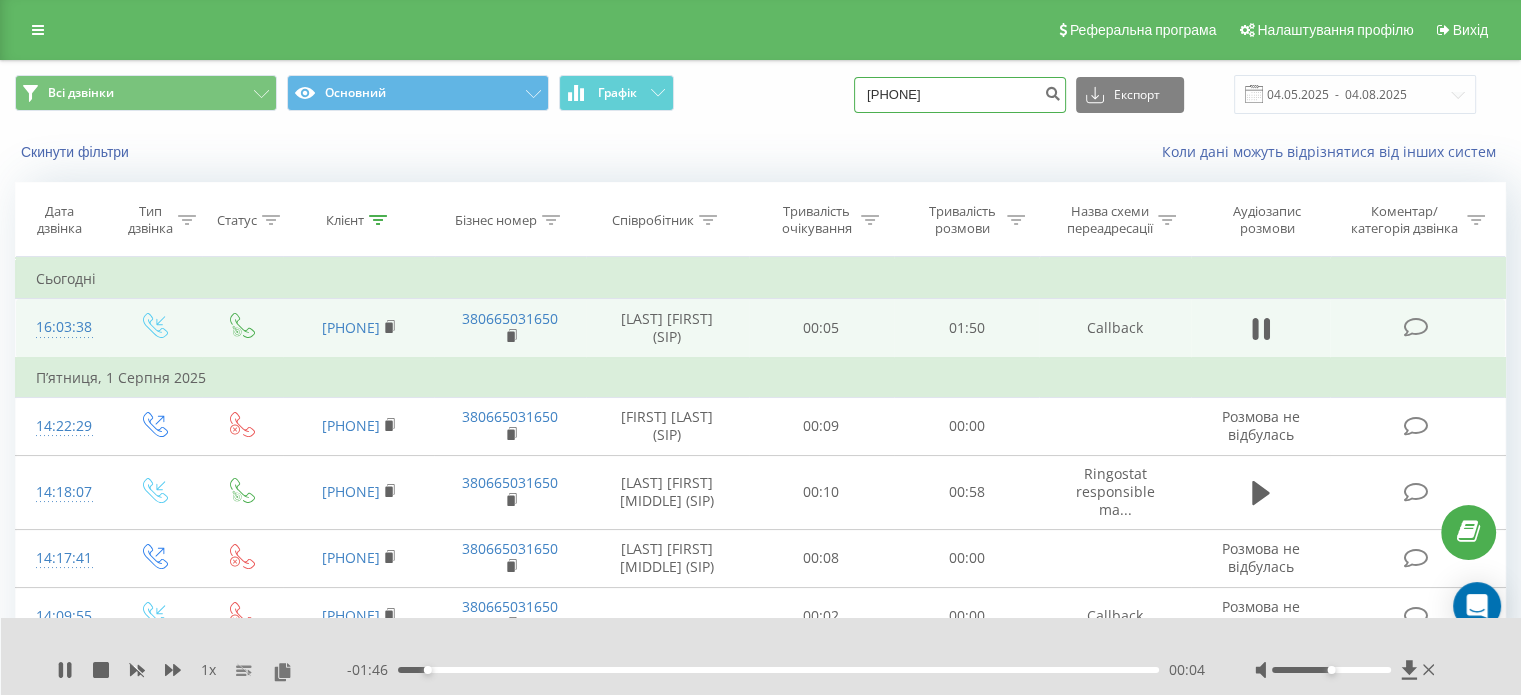 click on "380633320190" at bounding box center (960, 95) 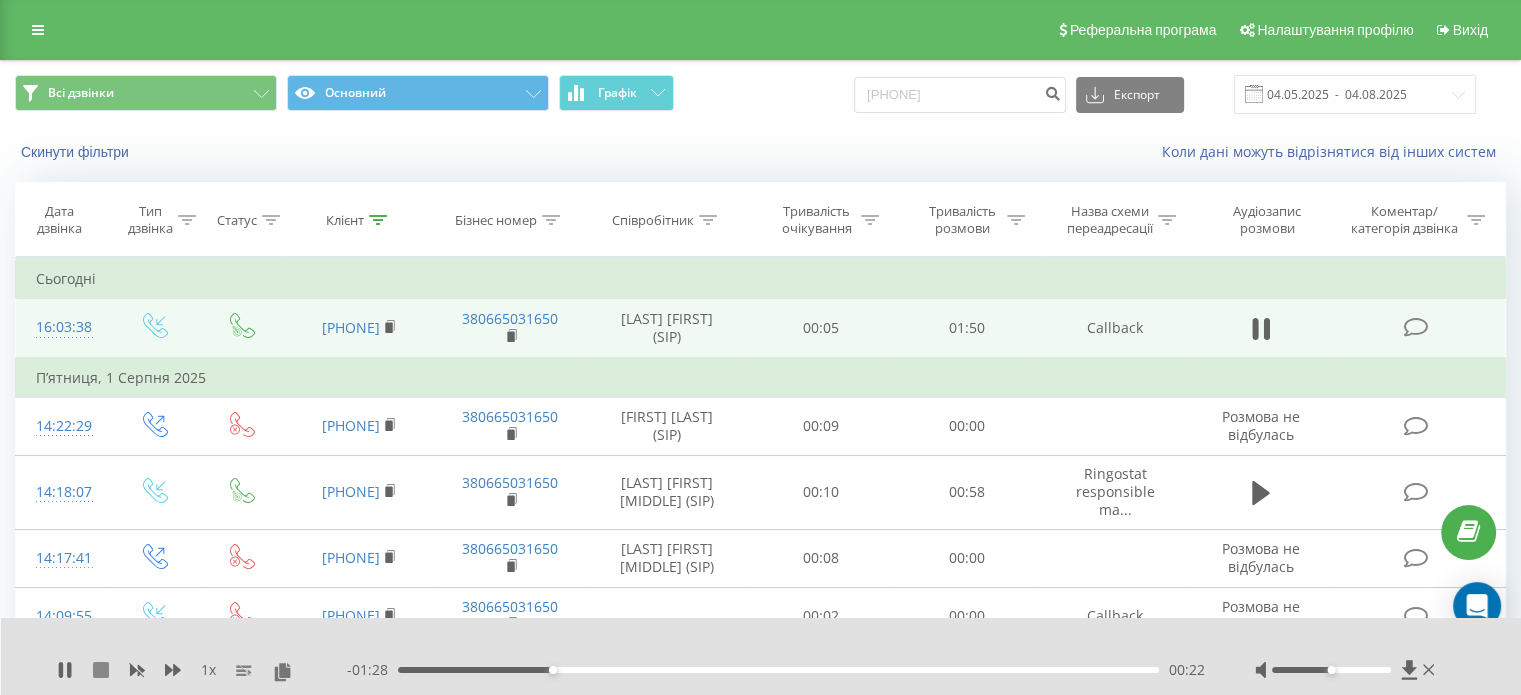 click 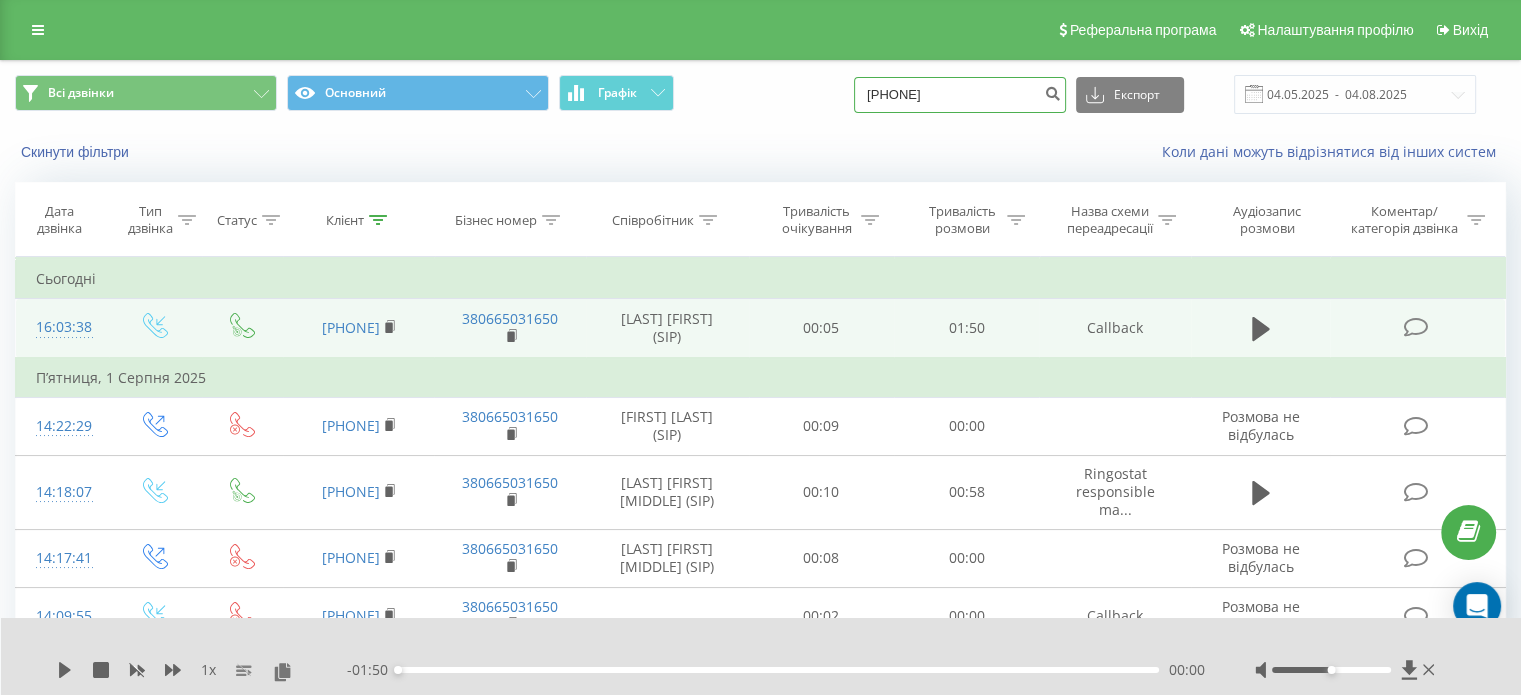 click on "380633320190" at bounding box center (960, 95) 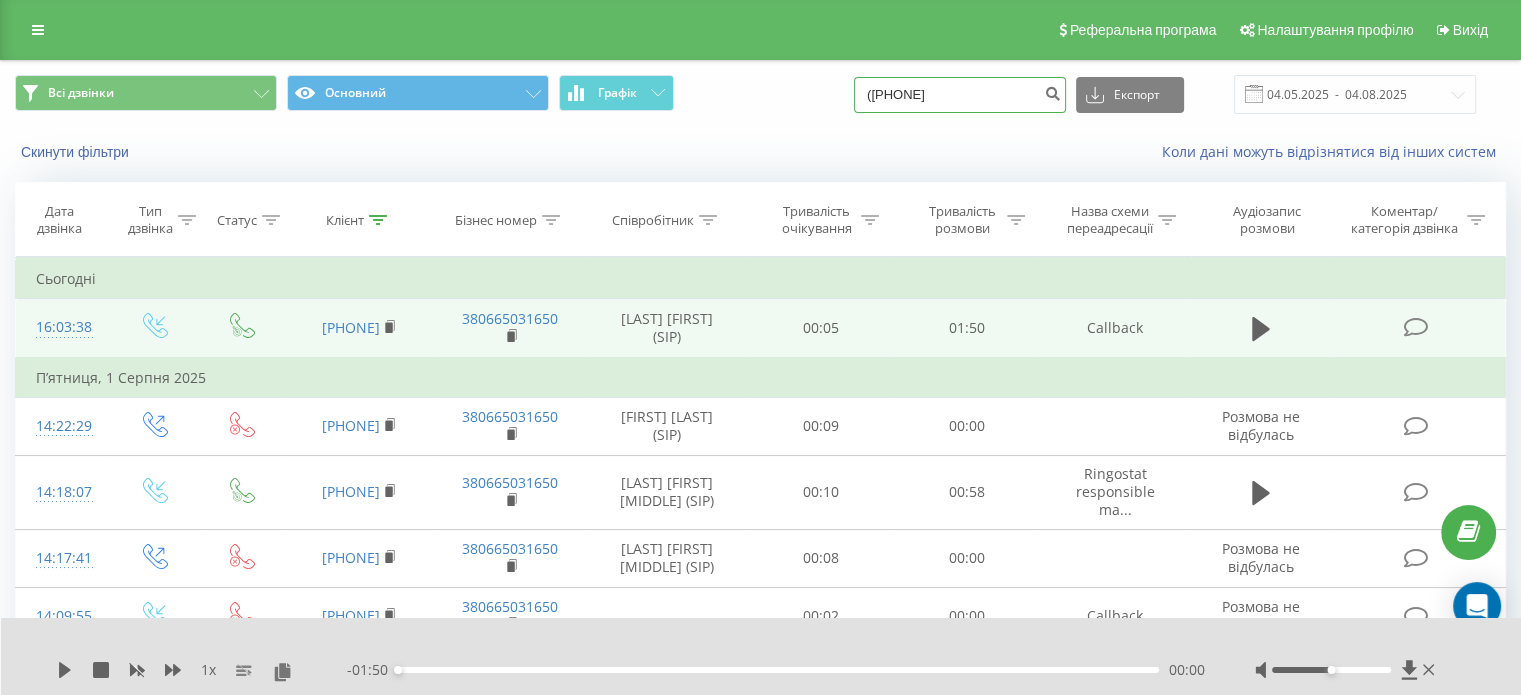 click on "(097146-42-80" at bounding box center [960, 95] 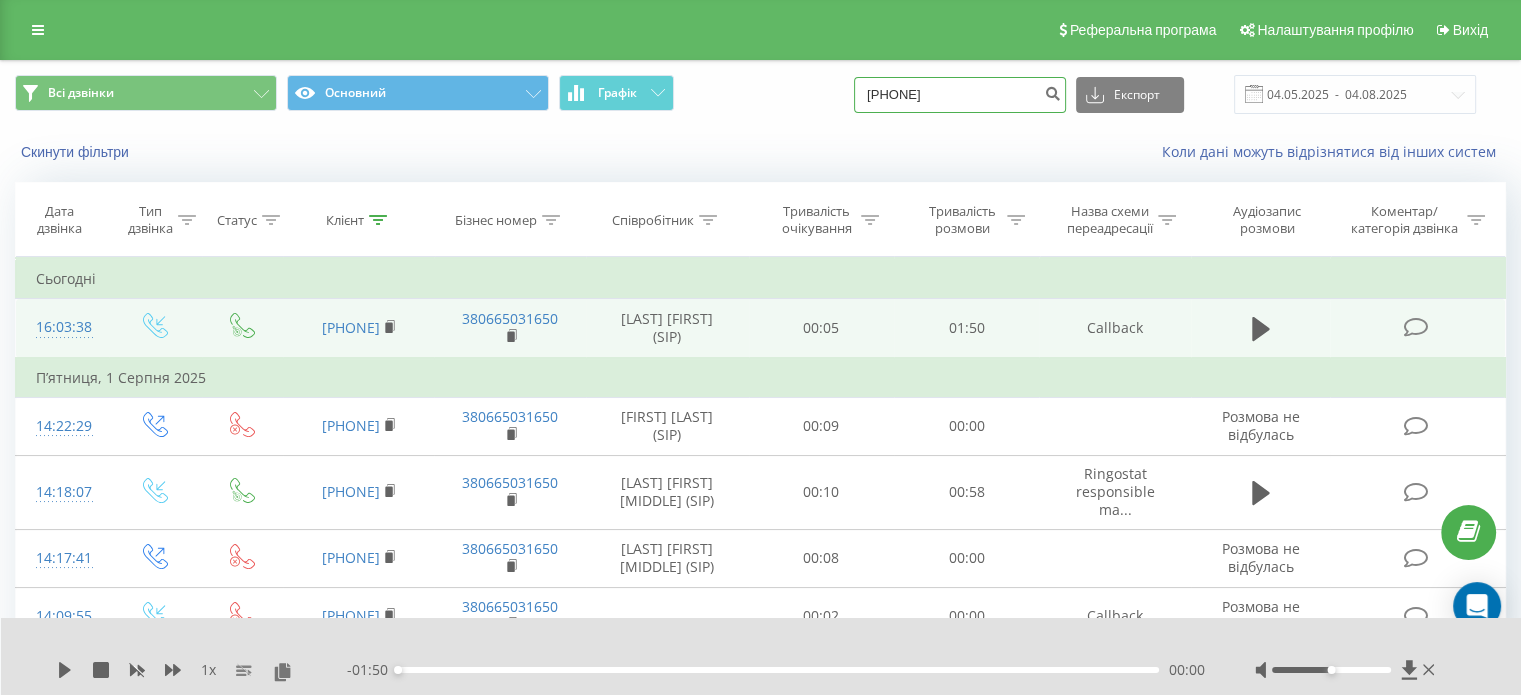 click on "097146-42-80" at bounding box center [960, 95] 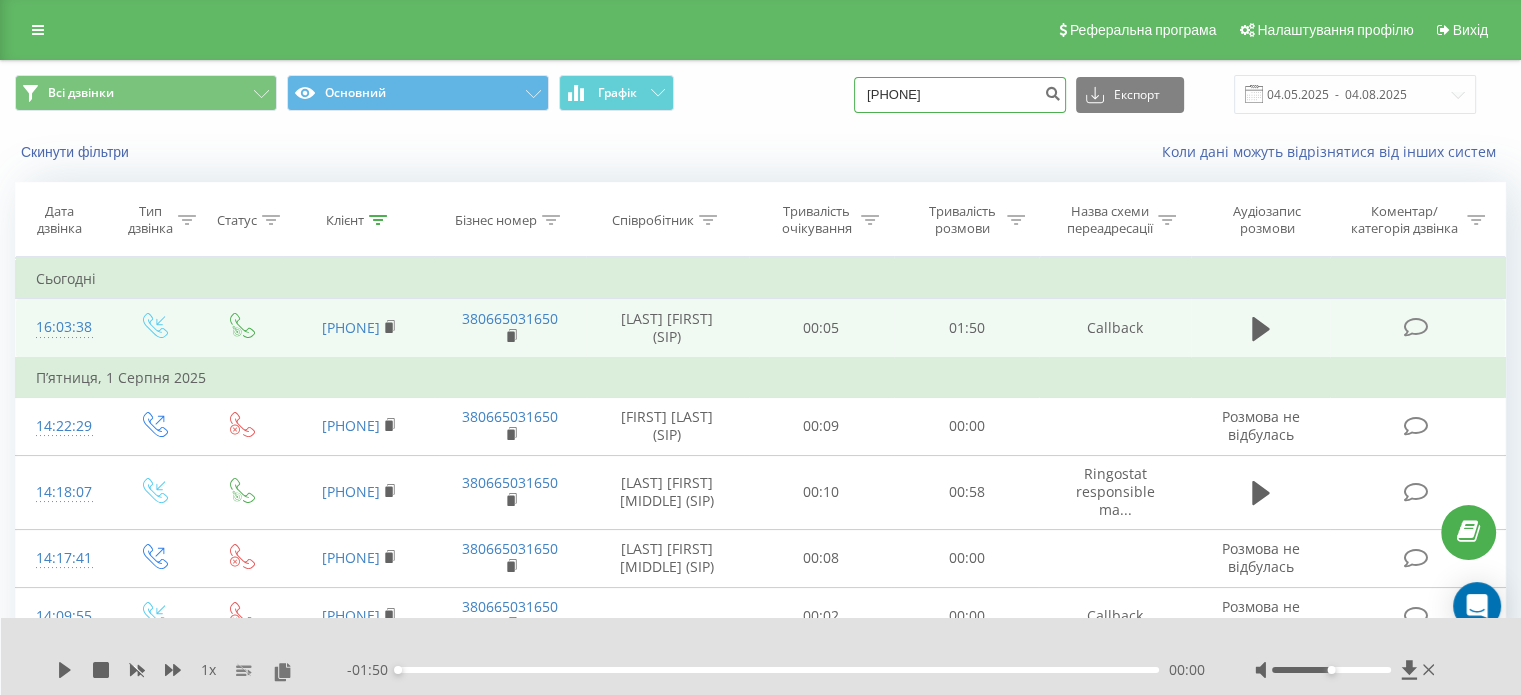 type on "0971464280" 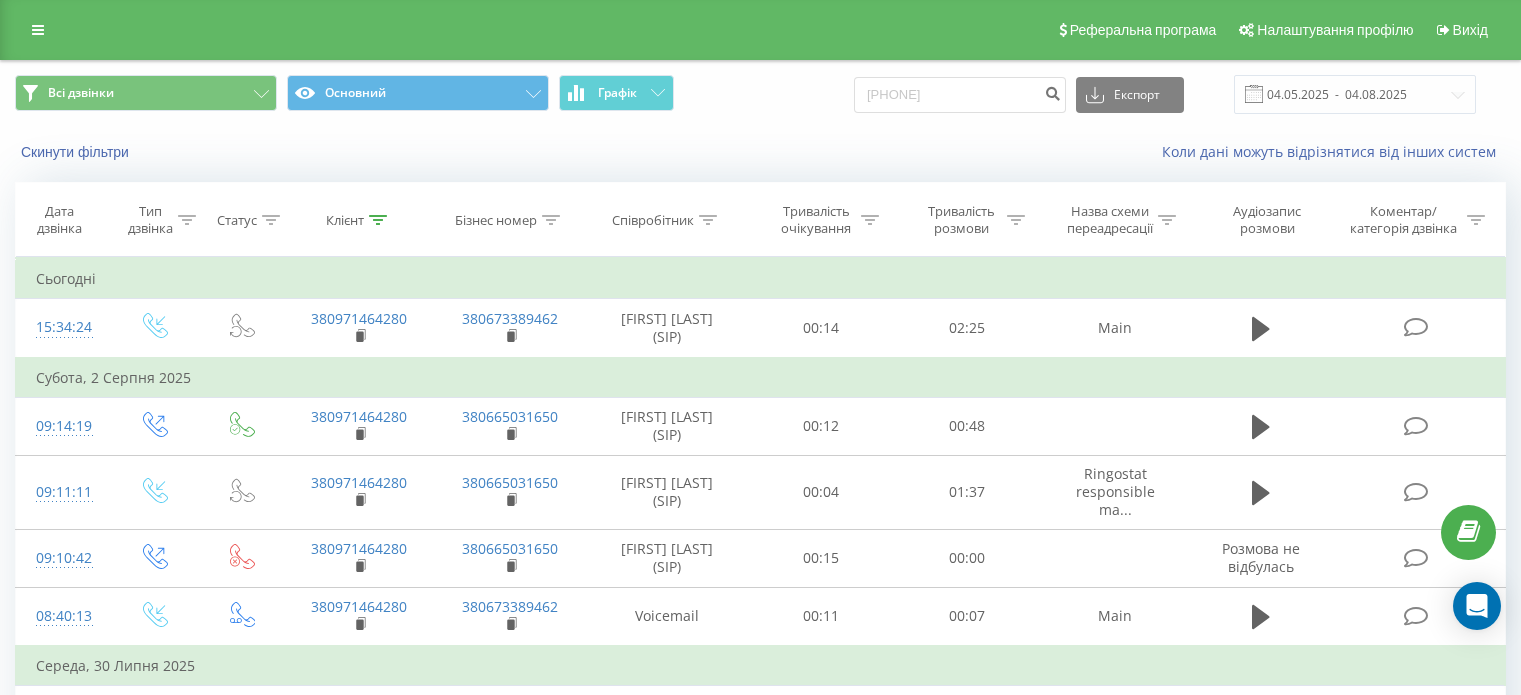 scroll, scrollTop: 0, scrollLeft: 0, axis: both 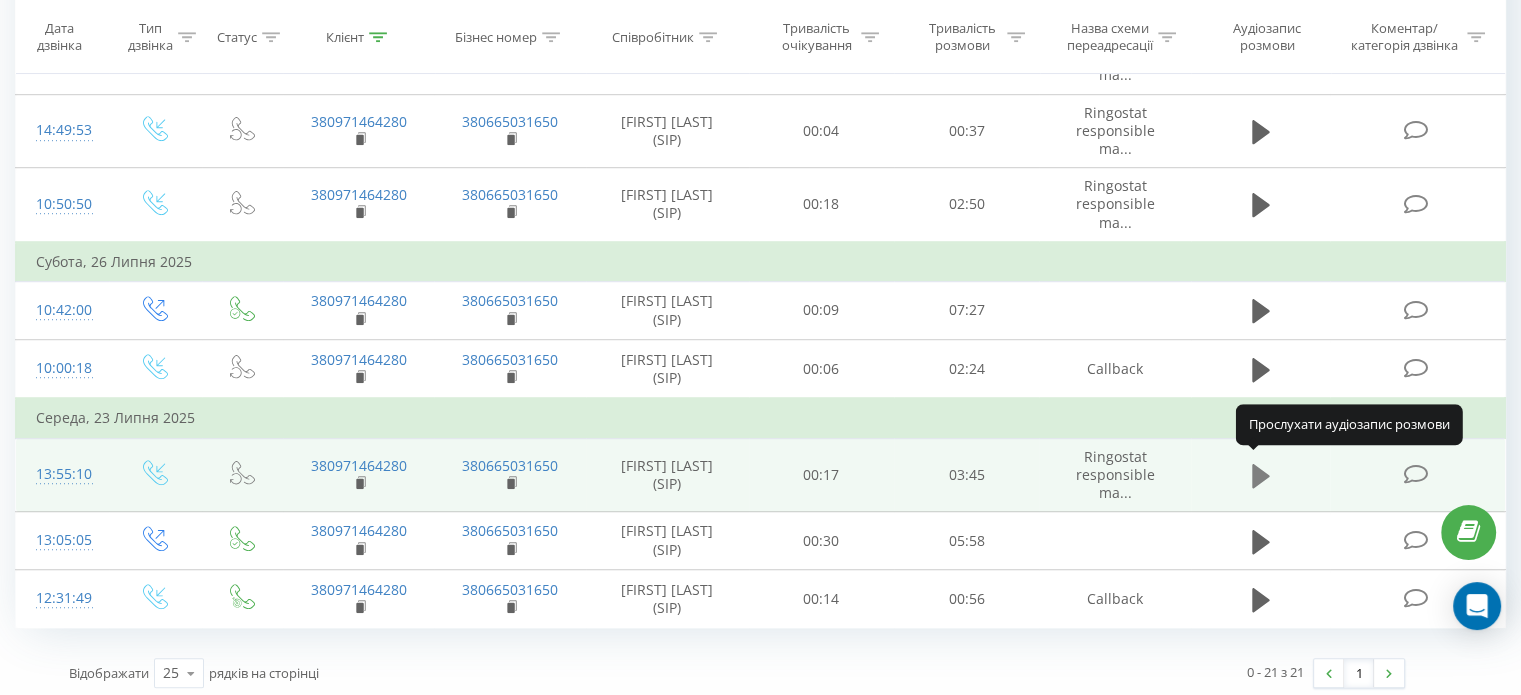 click 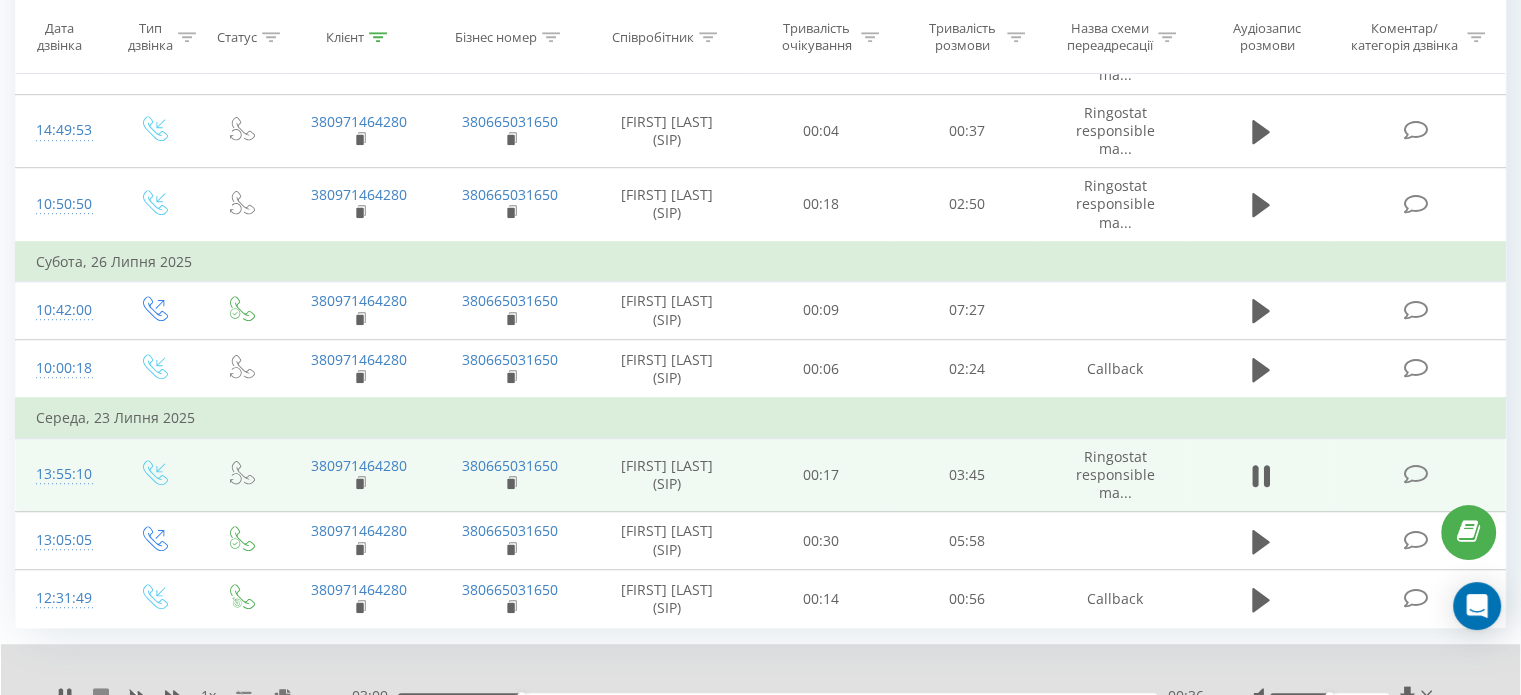 click 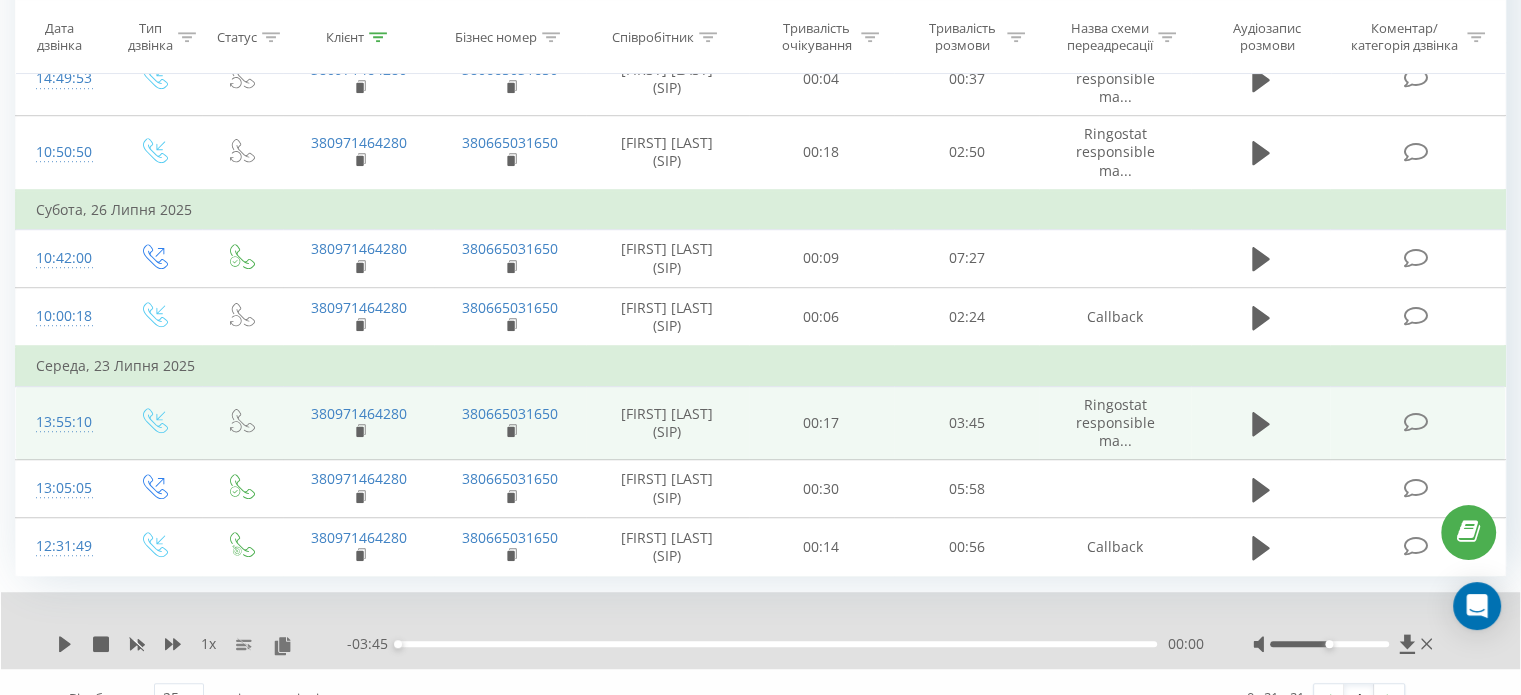 scroll, scrollTop: 1335, scrollLeft: 0, axis: vertical 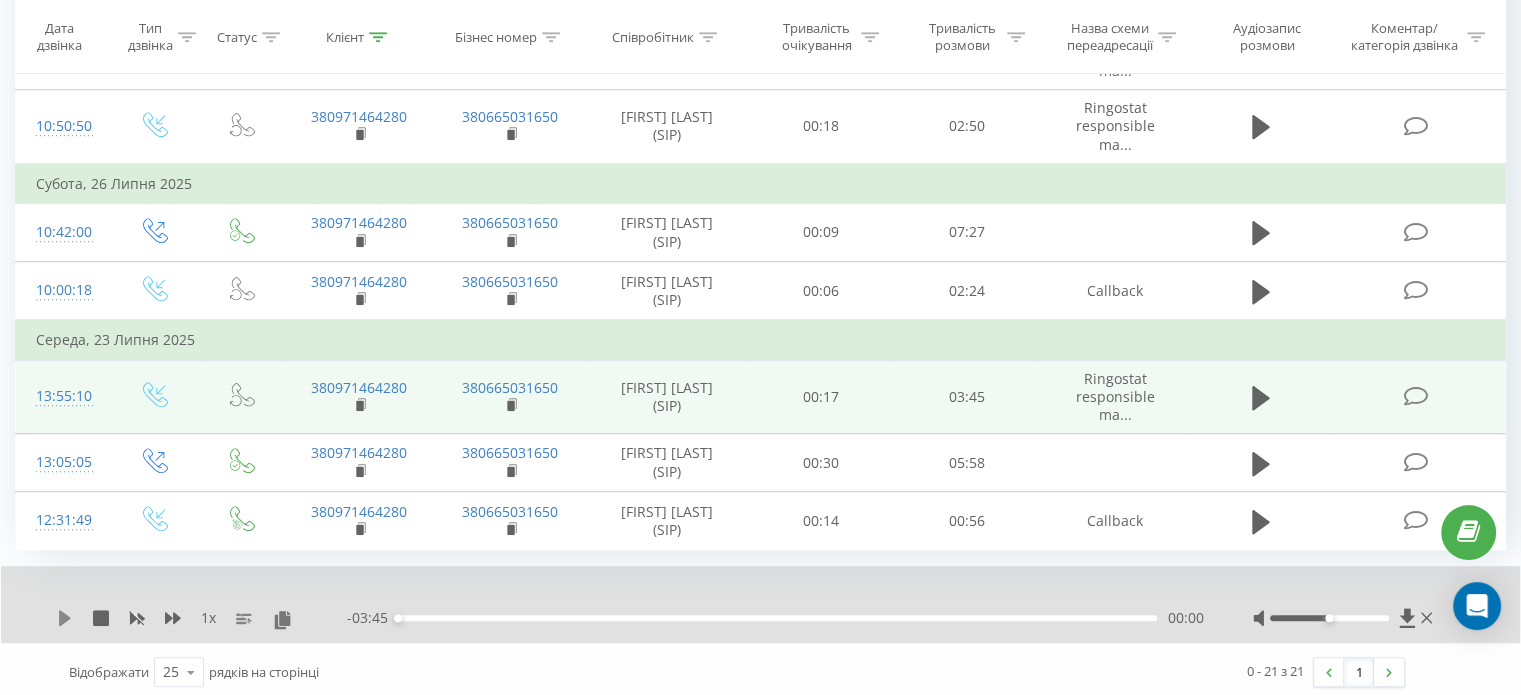 click 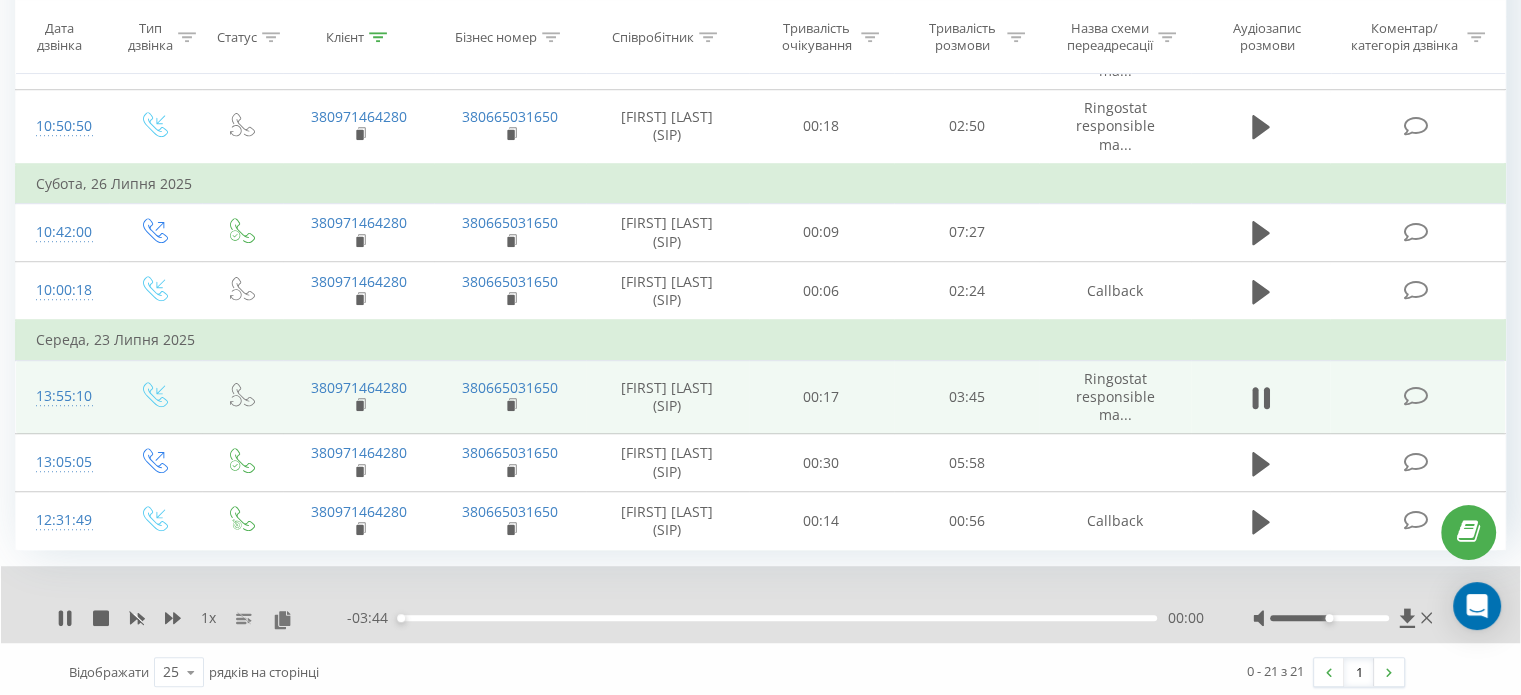 click on "- 03:44 00:00   00:00" at bounding box center [775, 618] 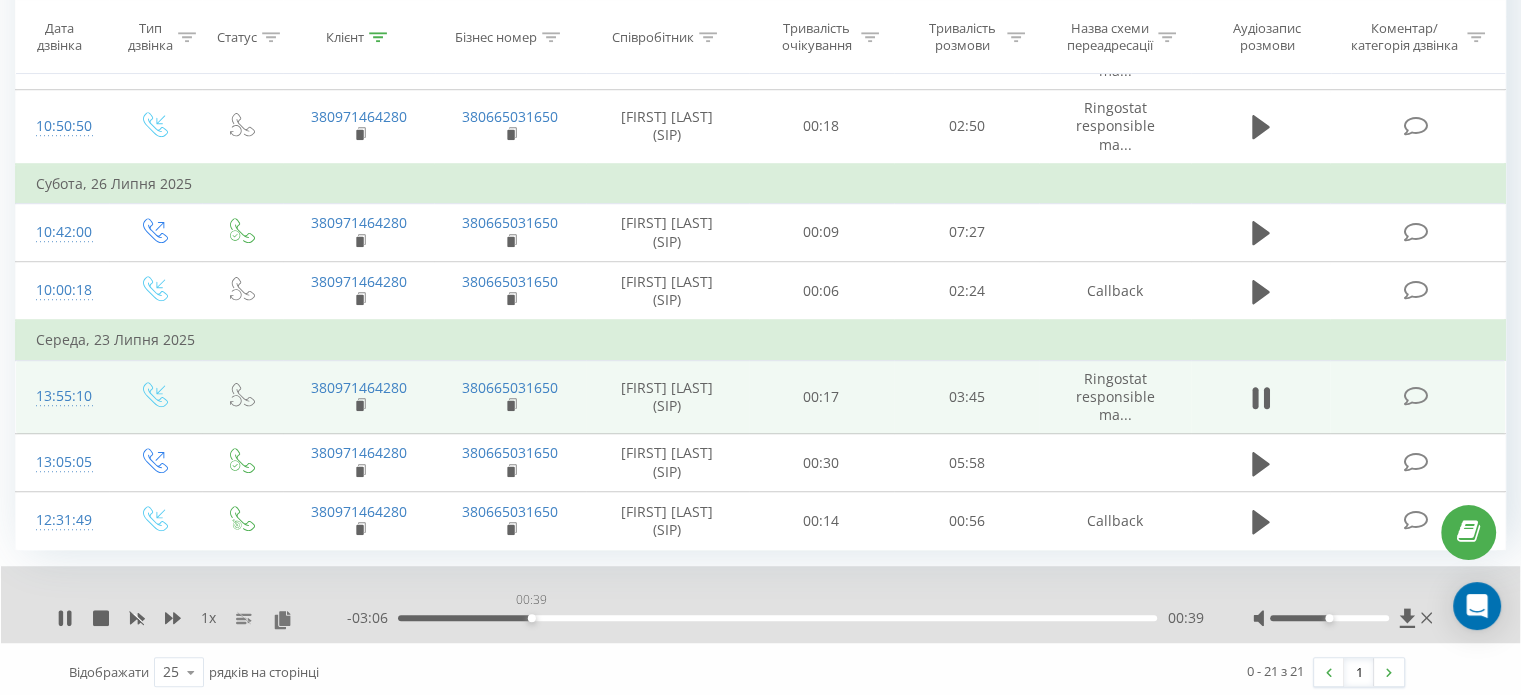 drag, startPoint x: 531, startPoint y: 608, endPoint x: 516, endPoint y: 611, distance: 15.297058 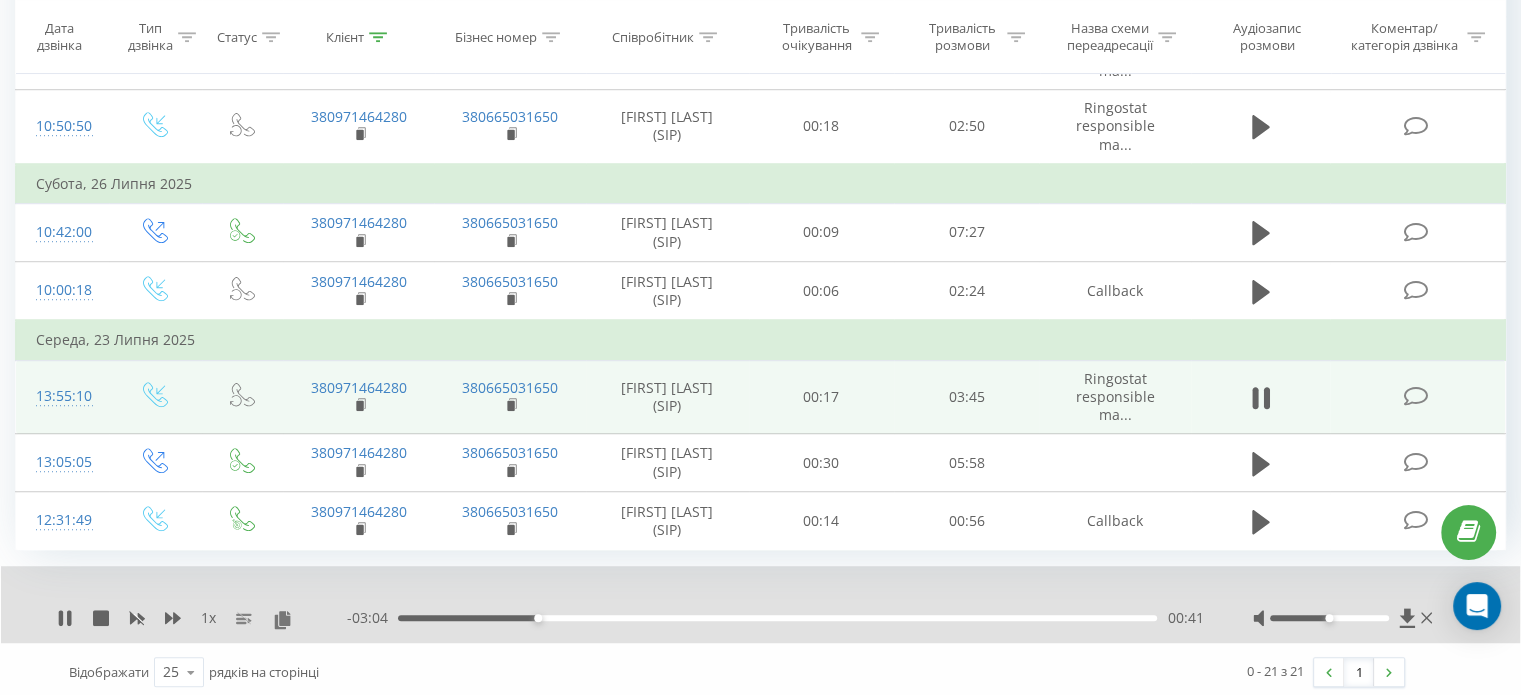 click on "00:41" at bounding box center (777, 618) 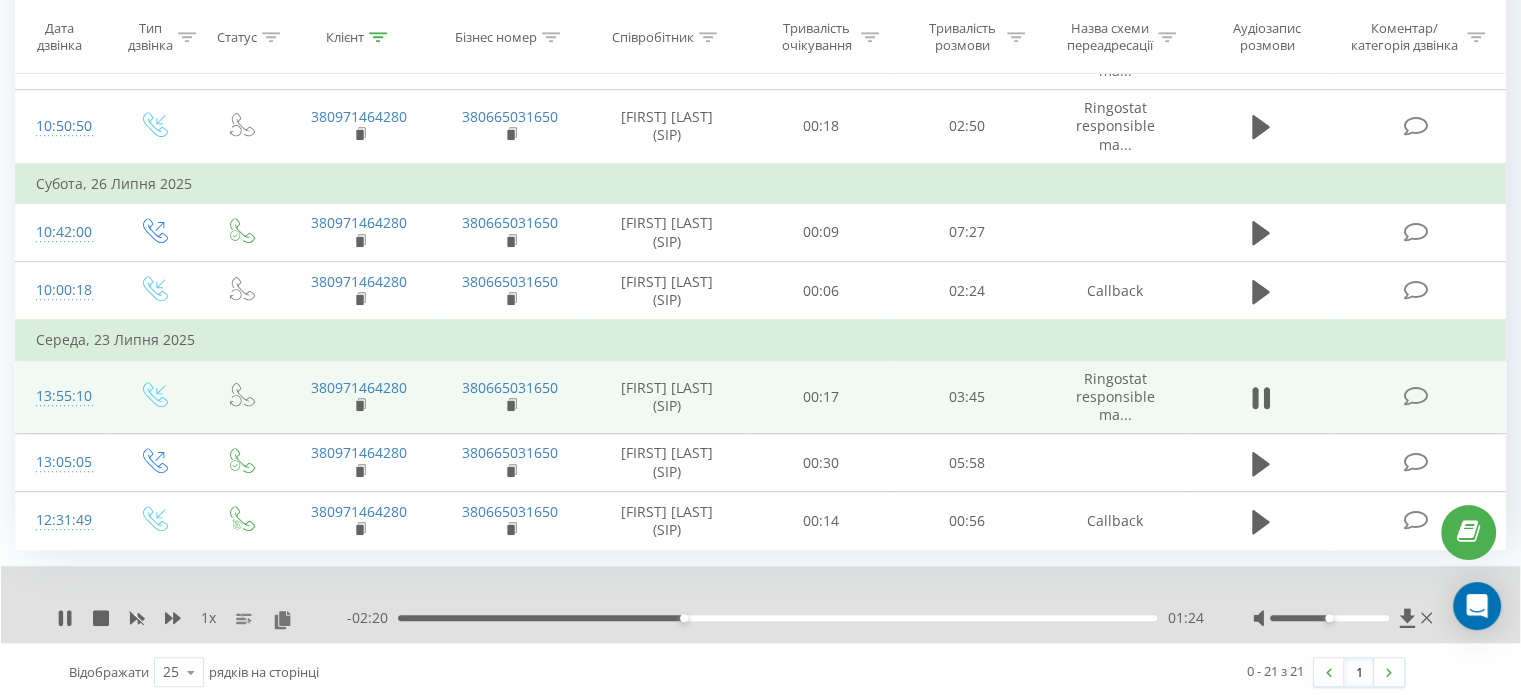 click on "01:24" at bounding box center [777, 618] 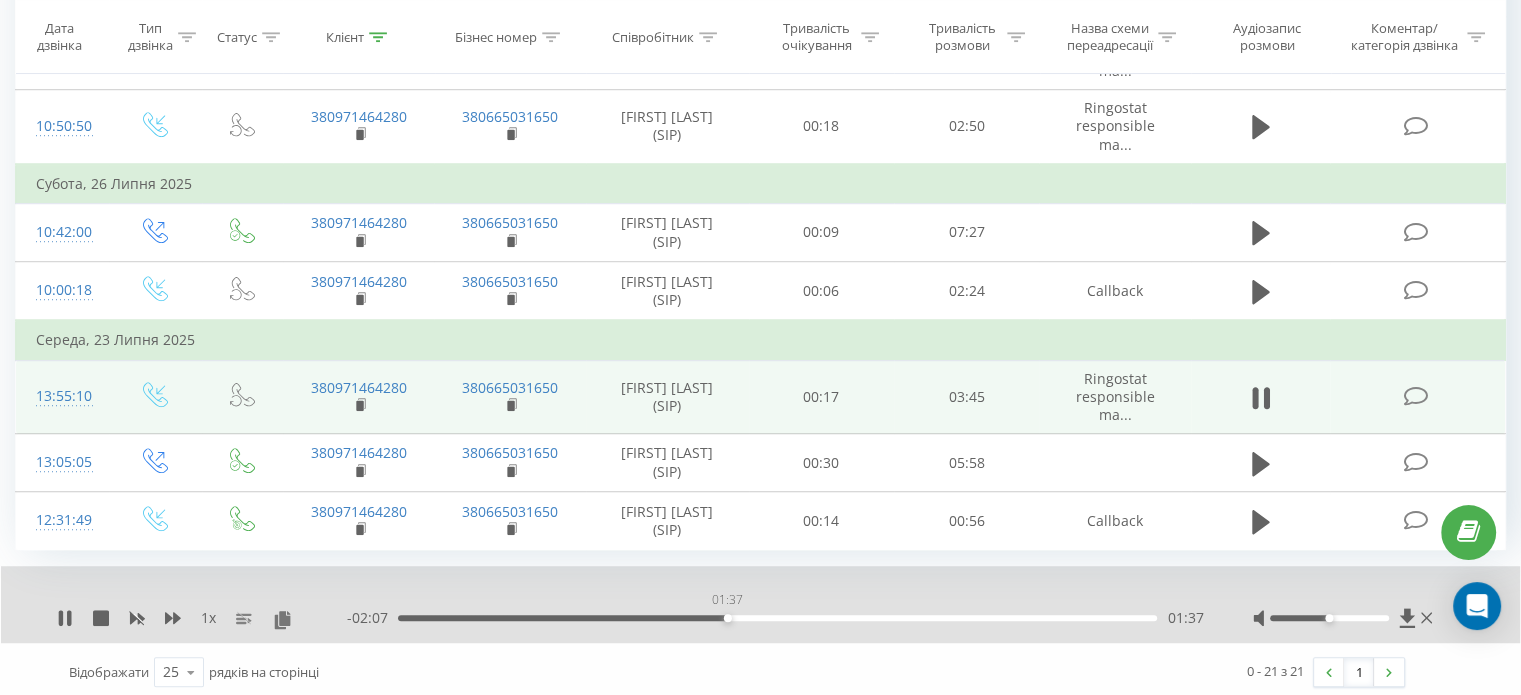 click on "01:37" at bounding box center (777, 618) 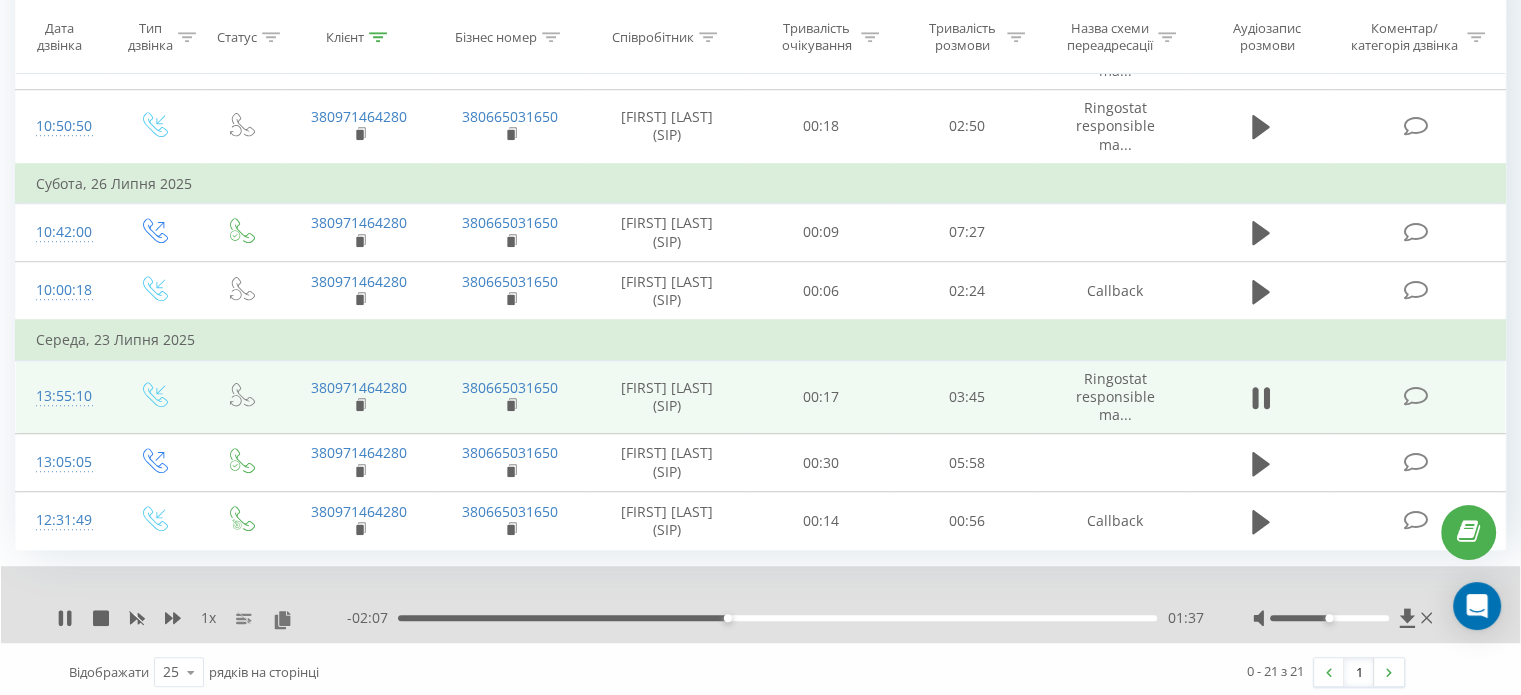 click on "- 02:07 01:37   01:37" at bounding box center [775, 618] 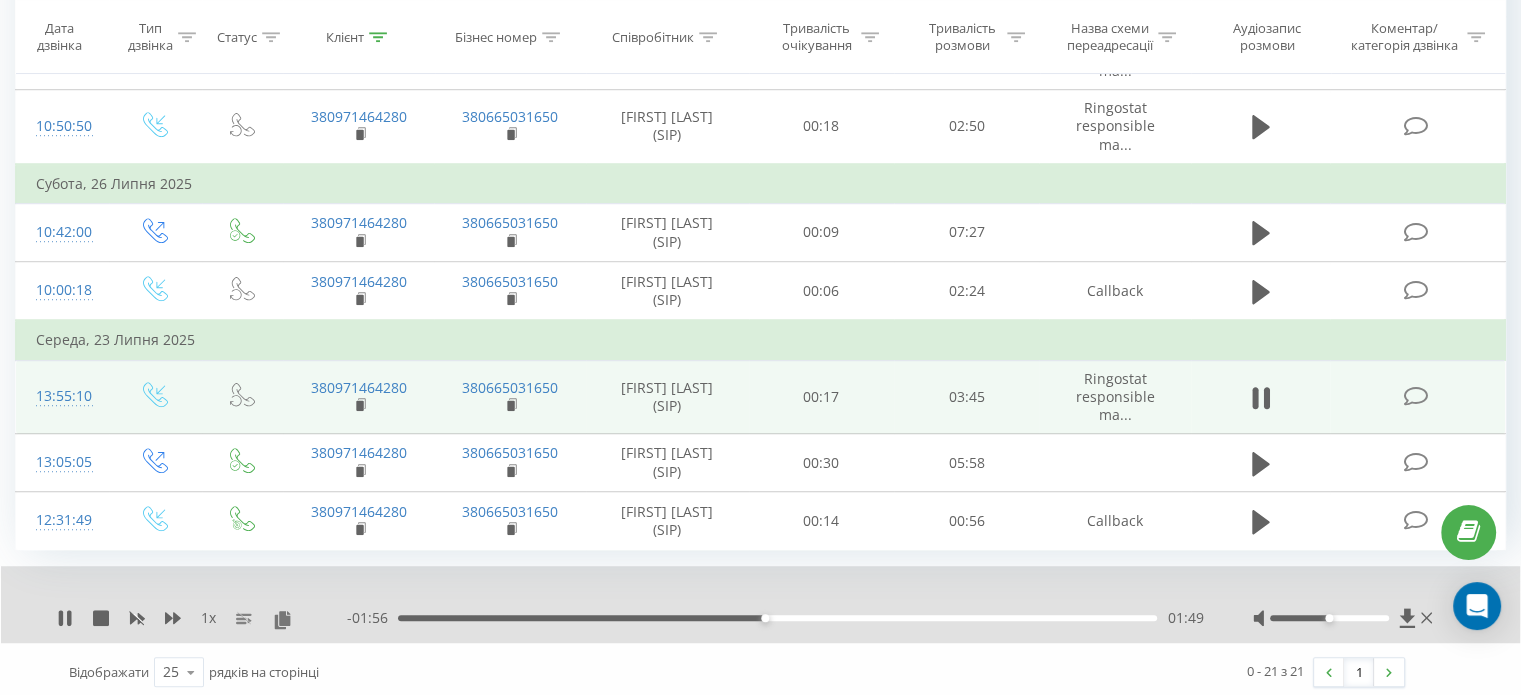 click on "01:49" at bounding box center [777, 618] 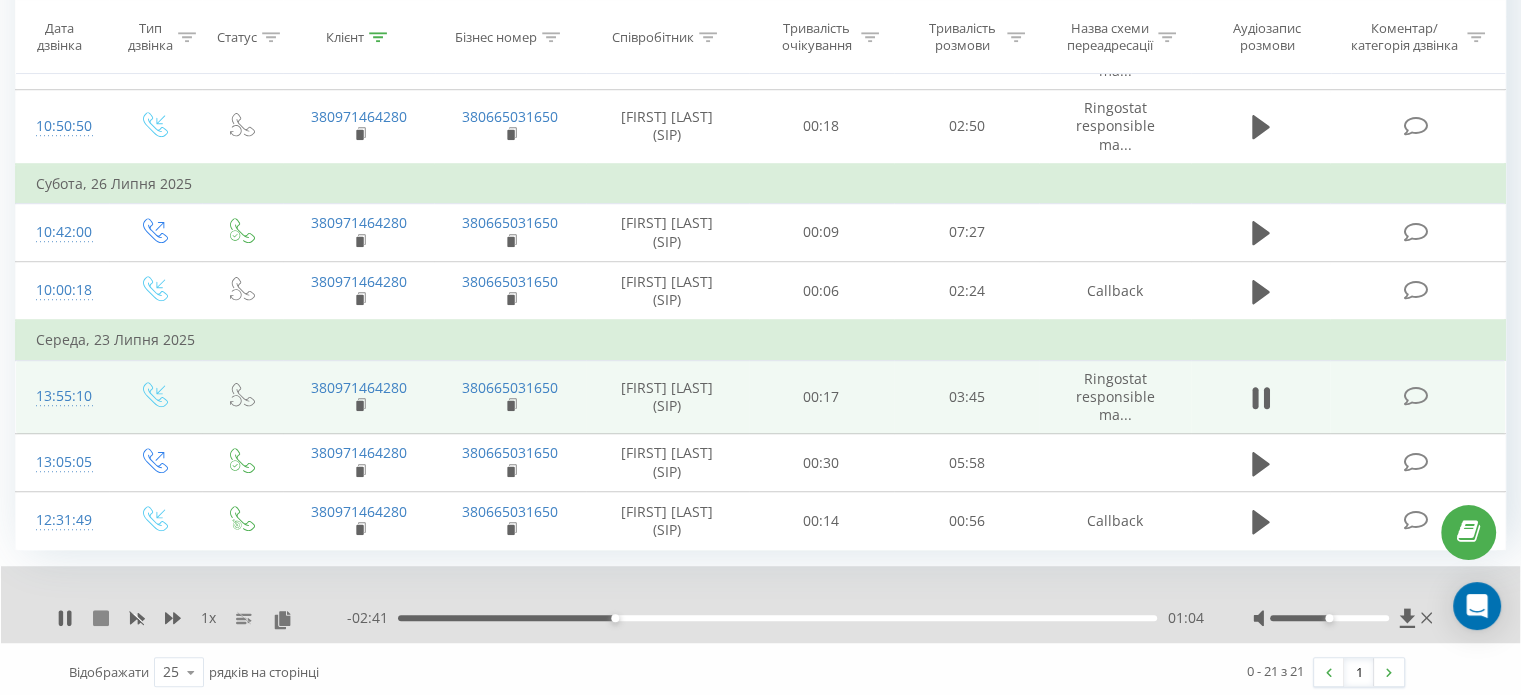 click 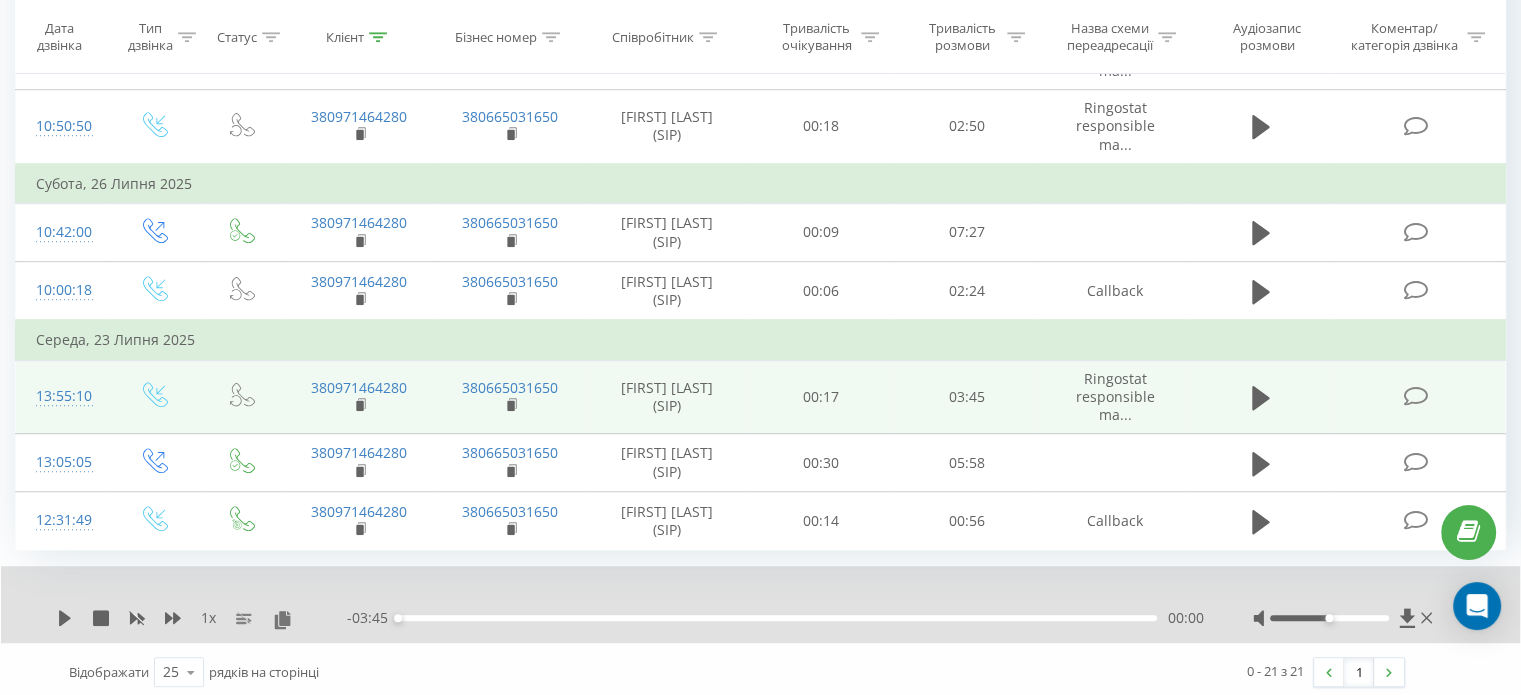 click on "Всі дзвінки Основний Графік 0971464280 Експорт .csv .xls .xlsx 04.05.2025  -  04.08.2025 Скинути фільтри Коли дані можуть відрізнятися вiд інших систем Дата дзвінка Тип дзвінка Статус Клієнт Бізнес номер Співробітник Тривалість очікування Тривалість розмови Назва схеми переадресації Аудіозапис розмови Коментар/категорія дзвінка Фільтрувати за умовою Дорівнює Введіть значення Скасувати OK Фільтрувати за умовою Дорівнює Введіть значення Скасувати OK Фільтрувати за умовою Містить Скасувати OK Фільтрувати за умовою Містить Скасувати OK Фільтрувати за умовою Містить OK OK OK OK OK" at bounding box center (760, -287) 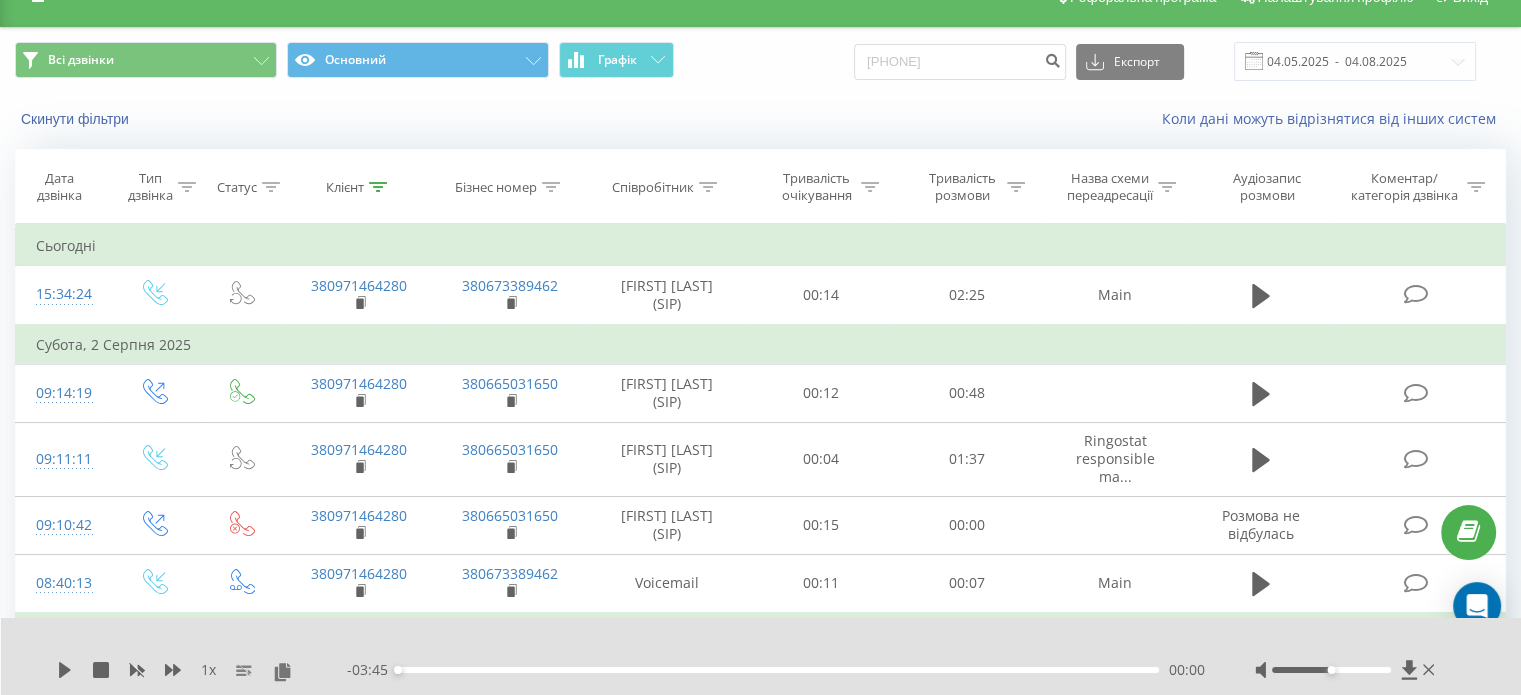 scroll, scrollTop: 0, scrollLeft: 0, axis: both 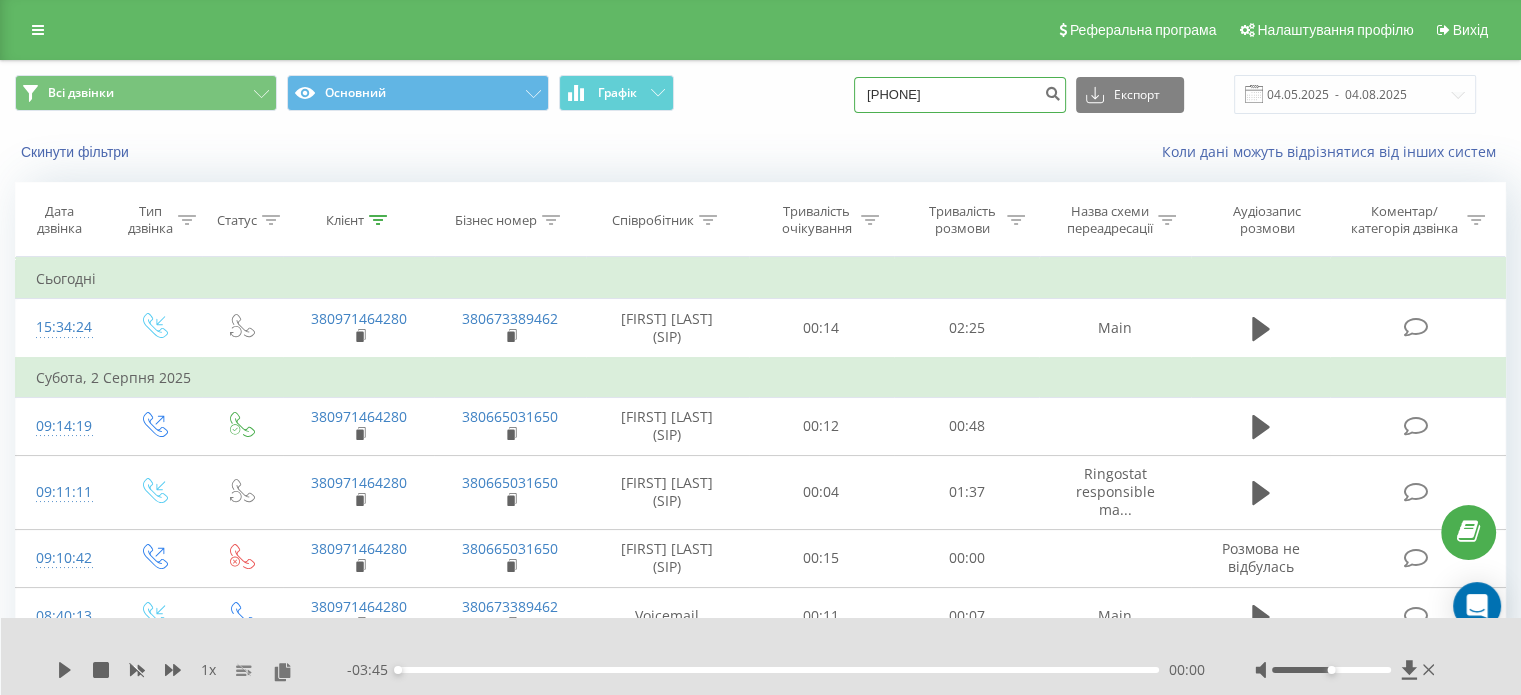 click on "0971464280" at bounding box center (960, 95) 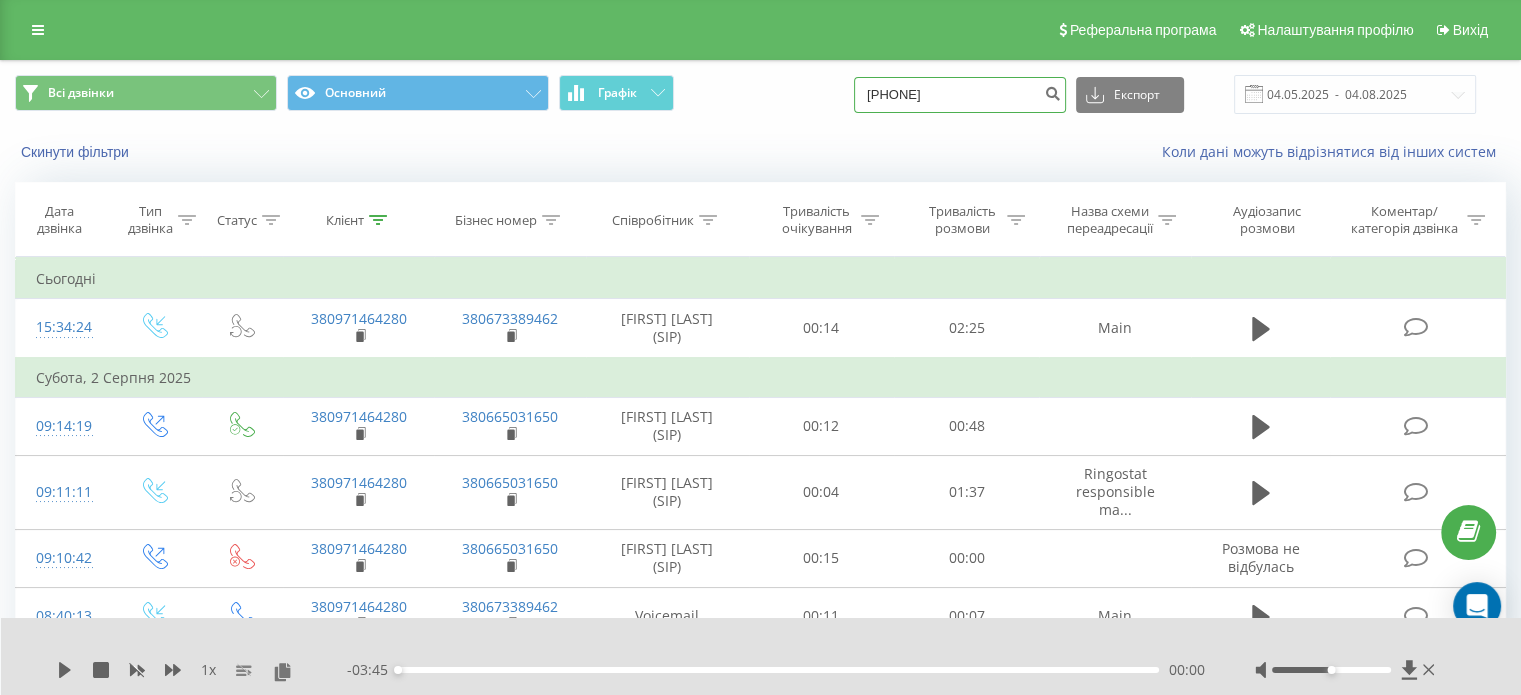 type on "0987754296" 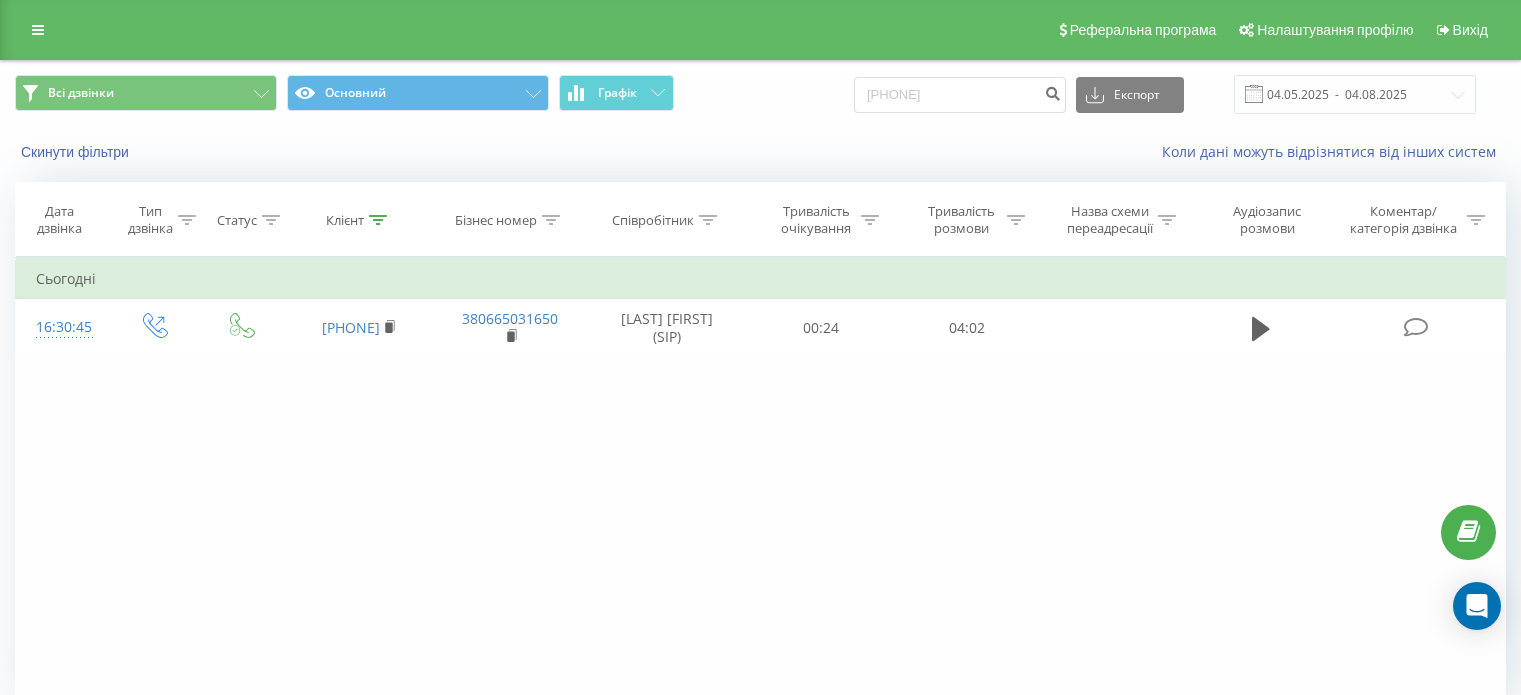 scroll, scrollTop: 0, scrollLeft: 0, axis: both 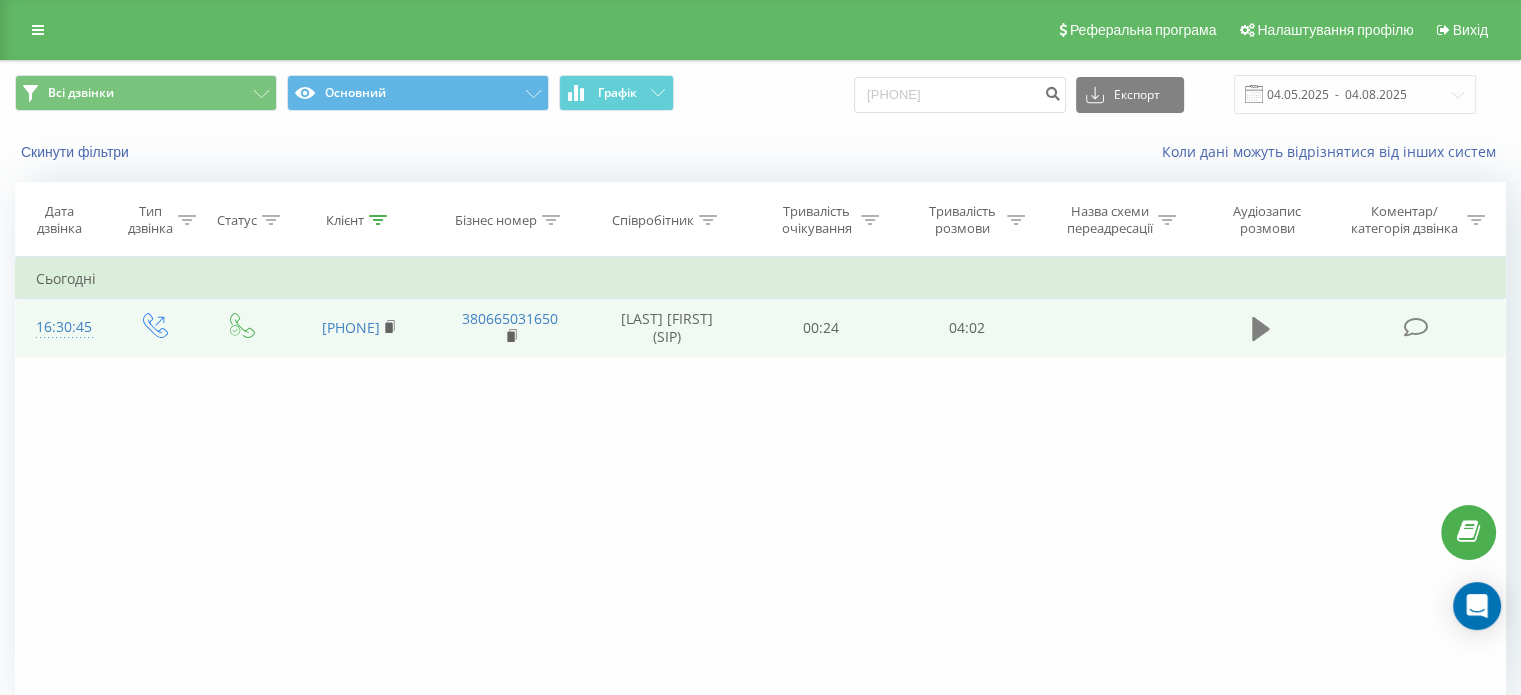 click 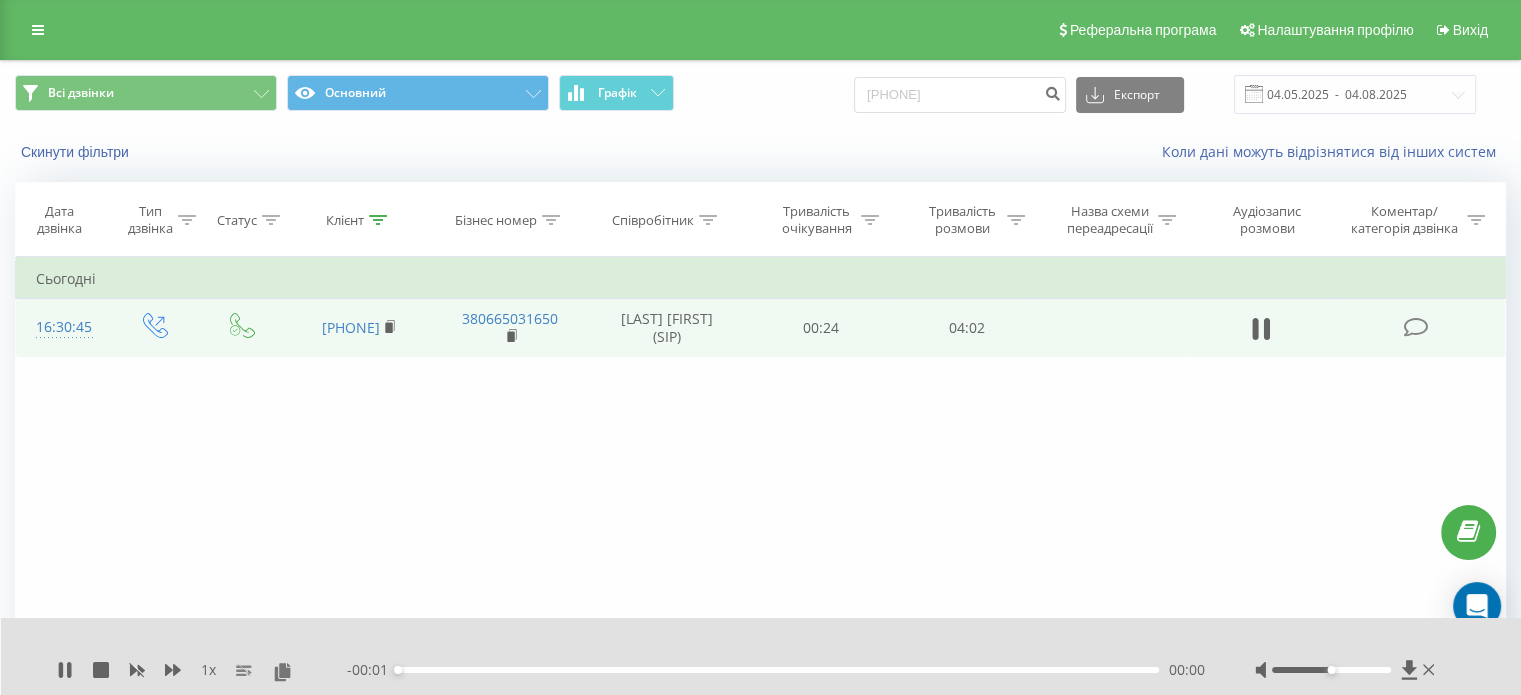 click on "- 00:01 00:00   00:00" at bounding box center (776, 670) 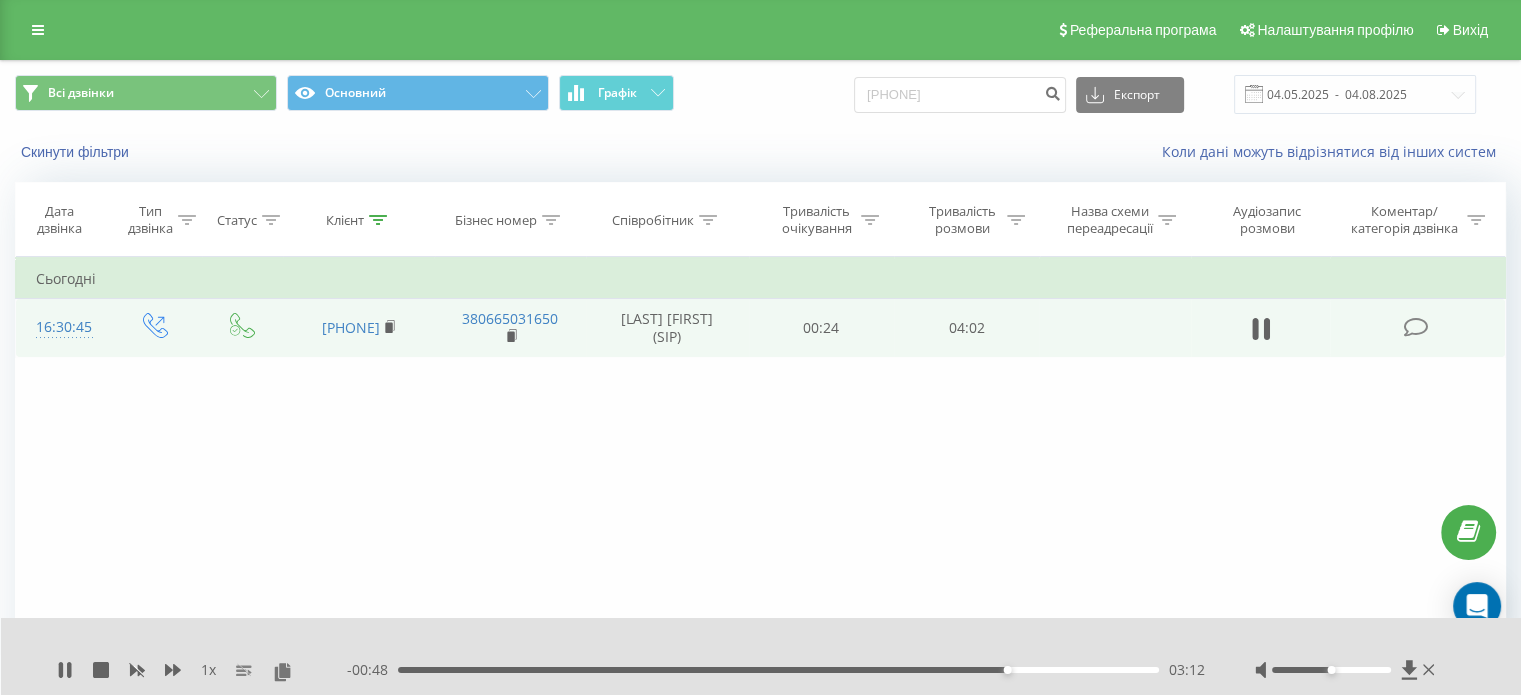 click on "- 00:48 03:12   03:12" at bounding box center [776, 670] 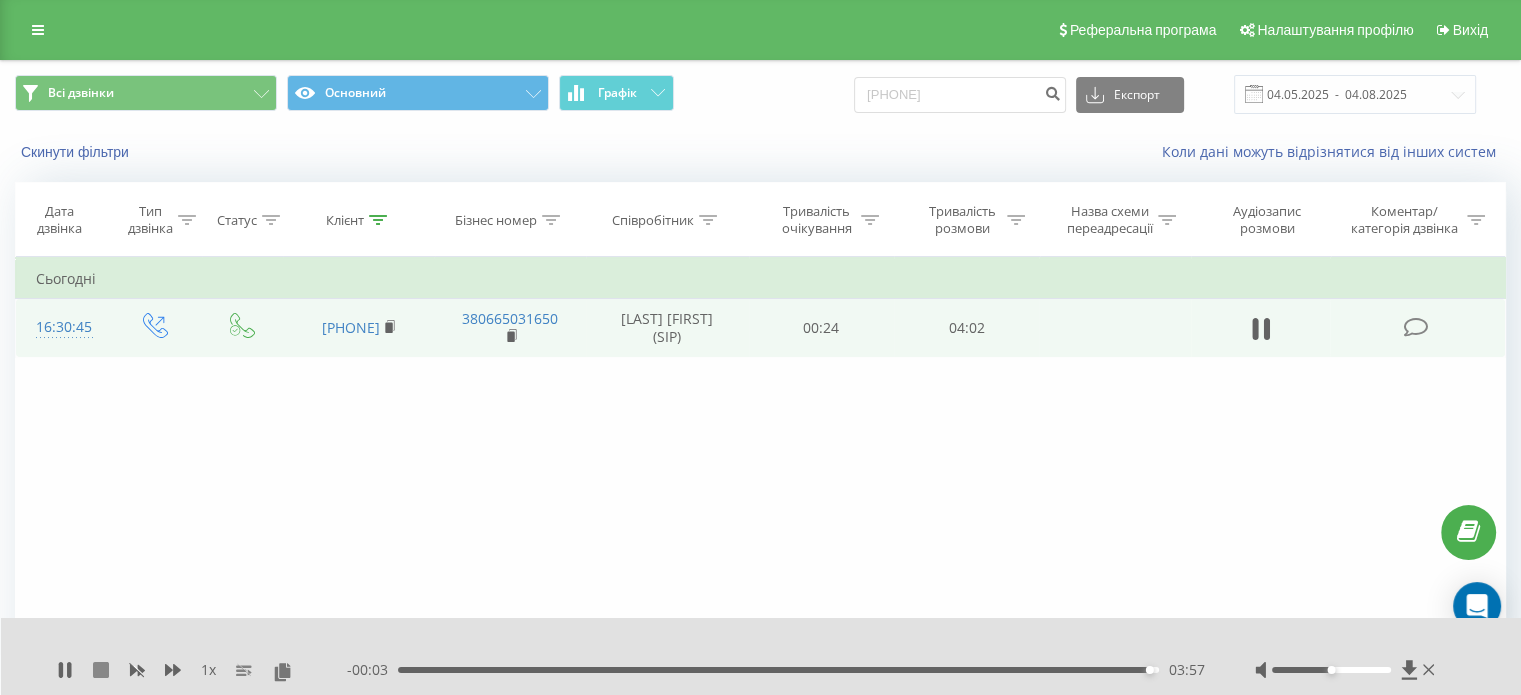 click 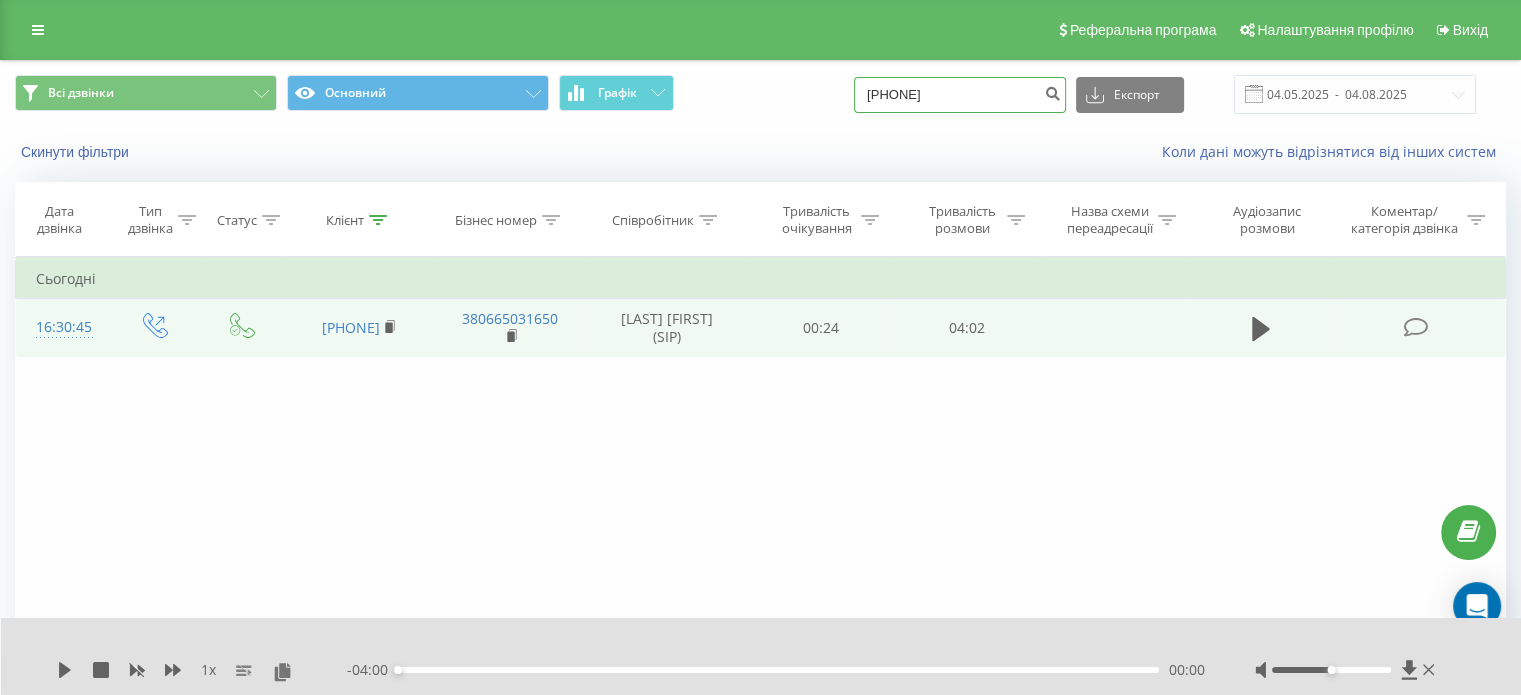 click on "0987754296" at bounding box center [960, 95] 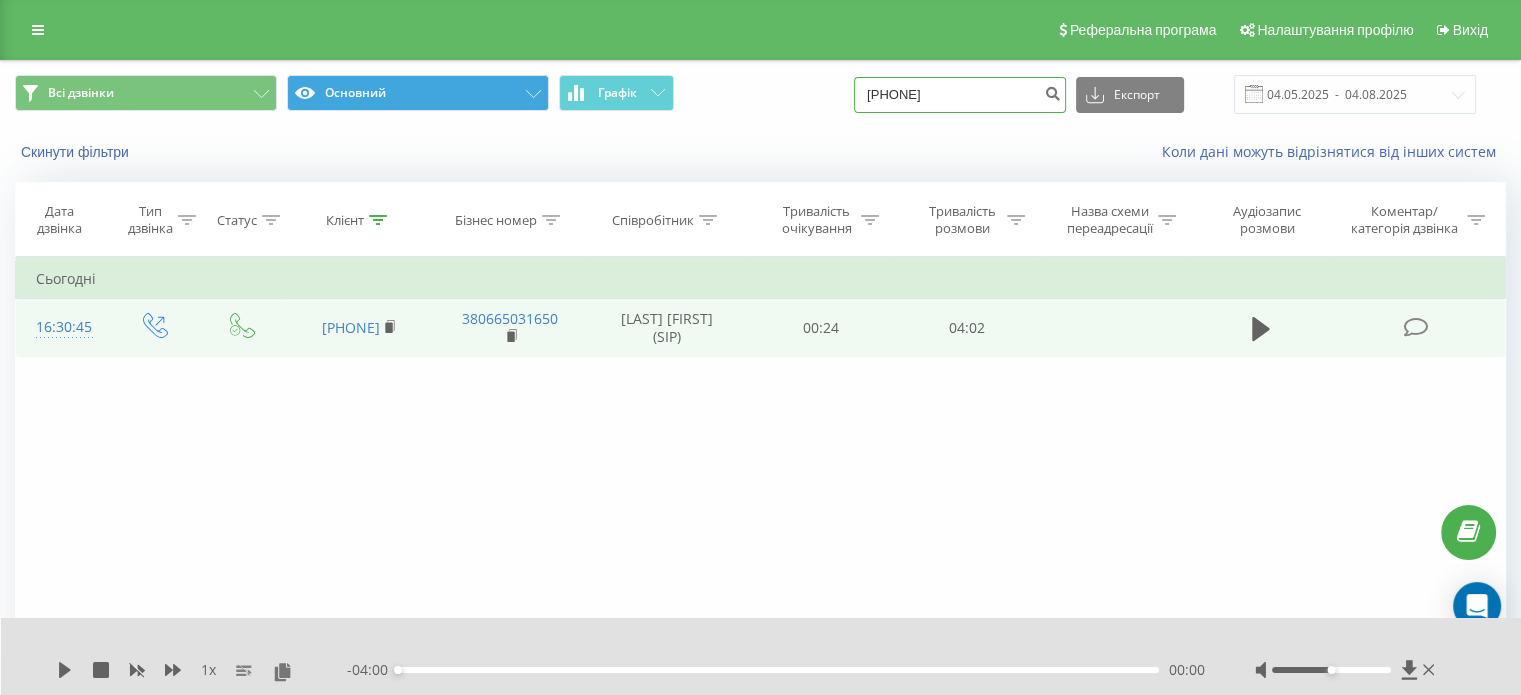 type on "[PHONE]" 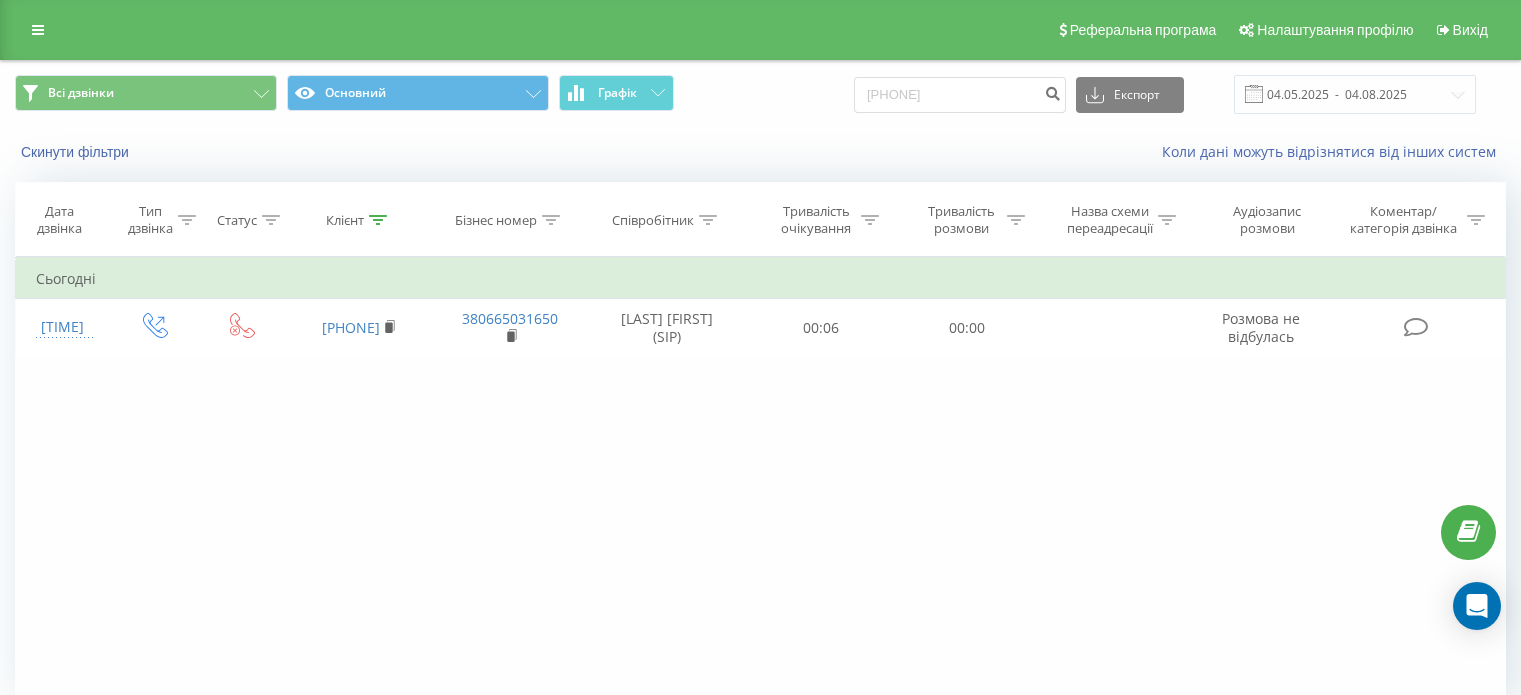 scroll, scrollTop: 0, scrollLeft: 0, axis: both 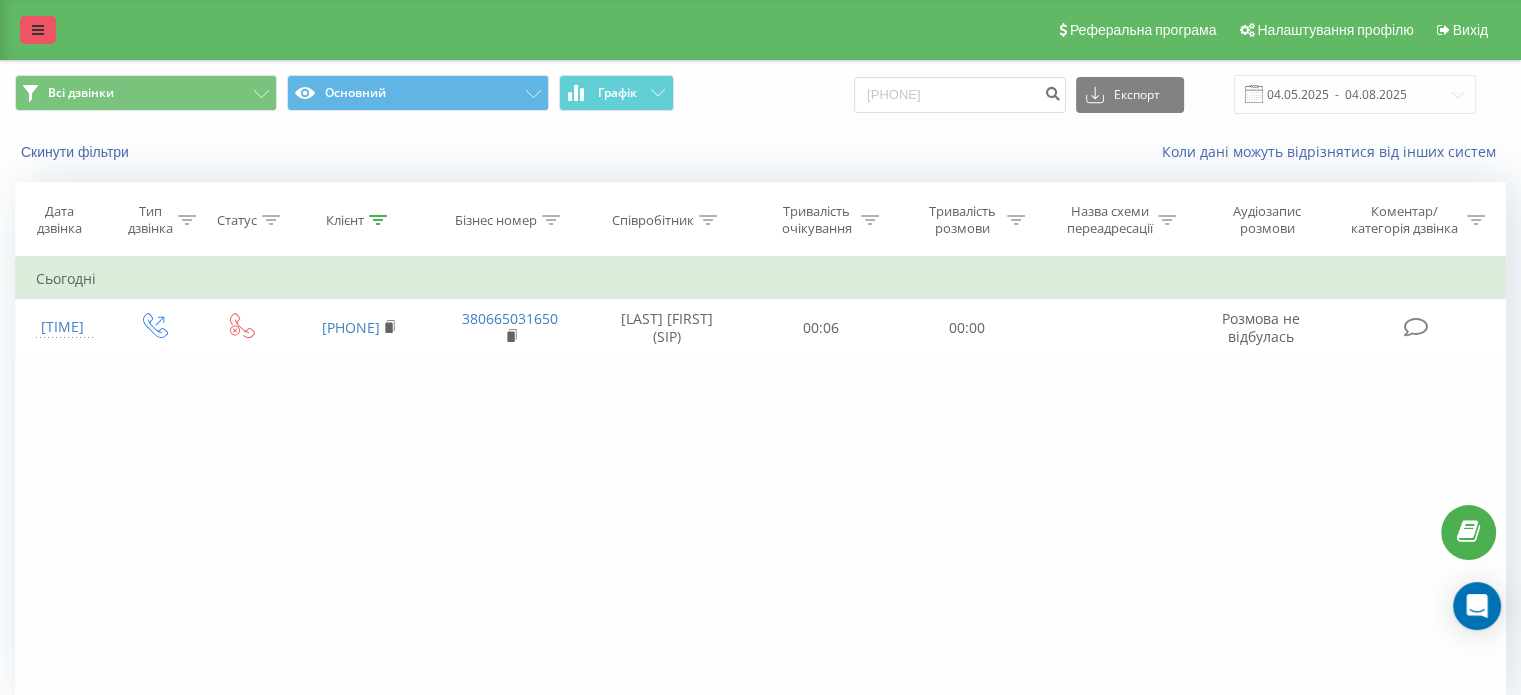click at bounding box center [38, 30] 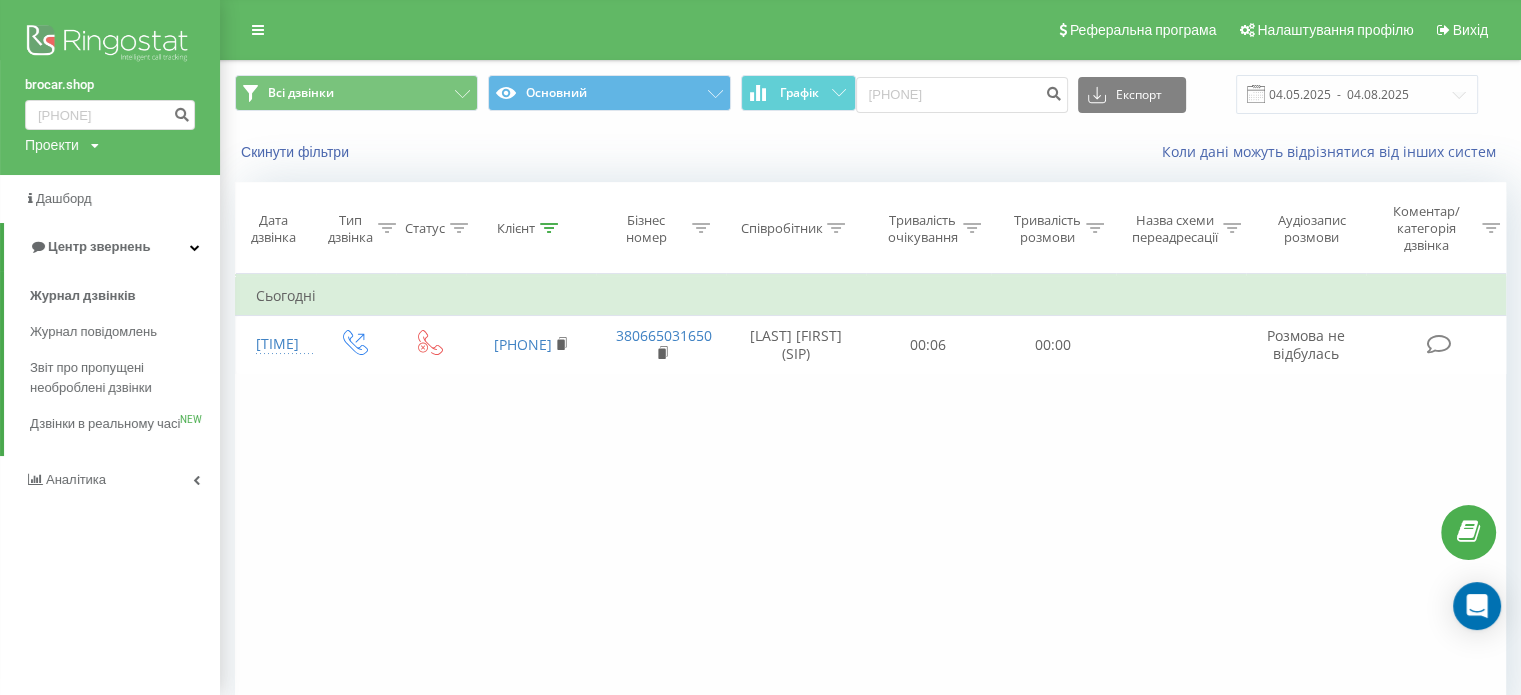 click on "Аналiтика" at bounding box center (110, 480) 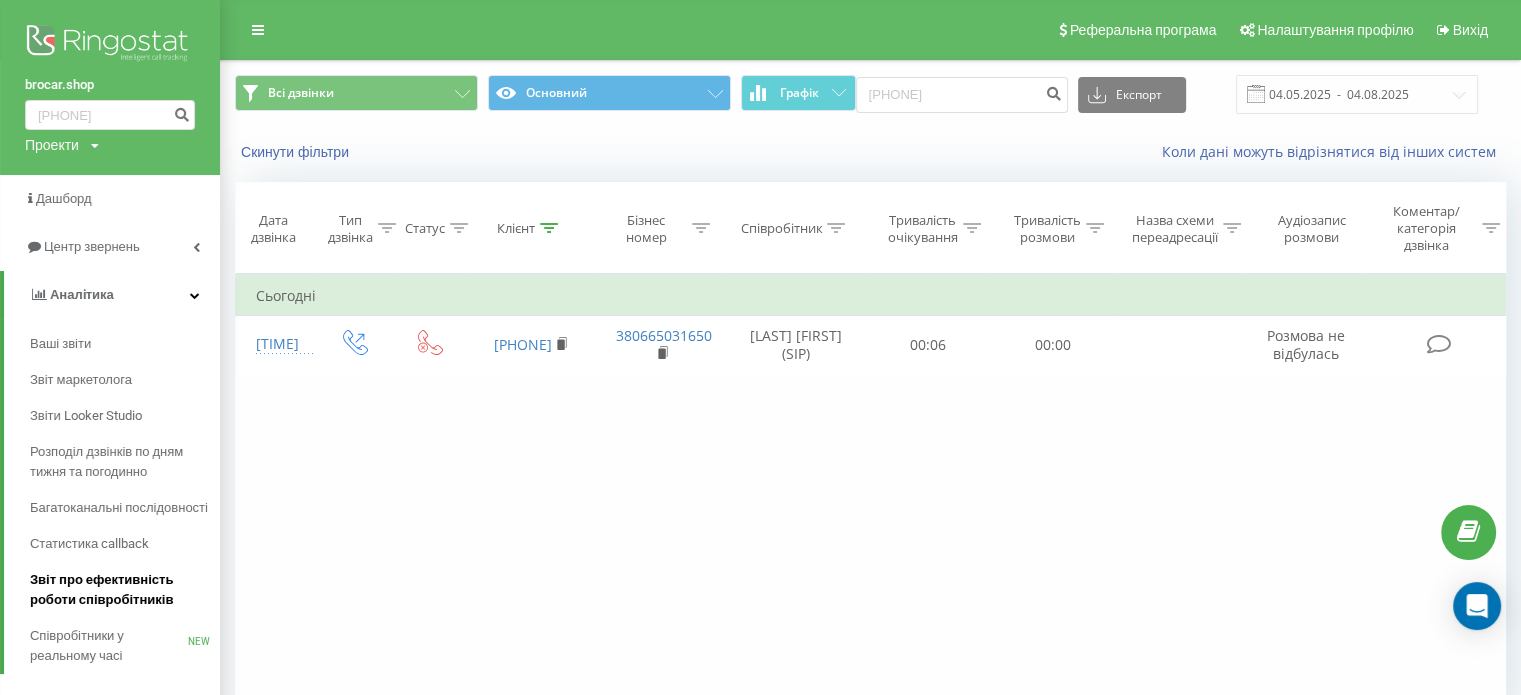 click on "Звіт про ефективність роботи співробітників" at bounding box center [120, 590] 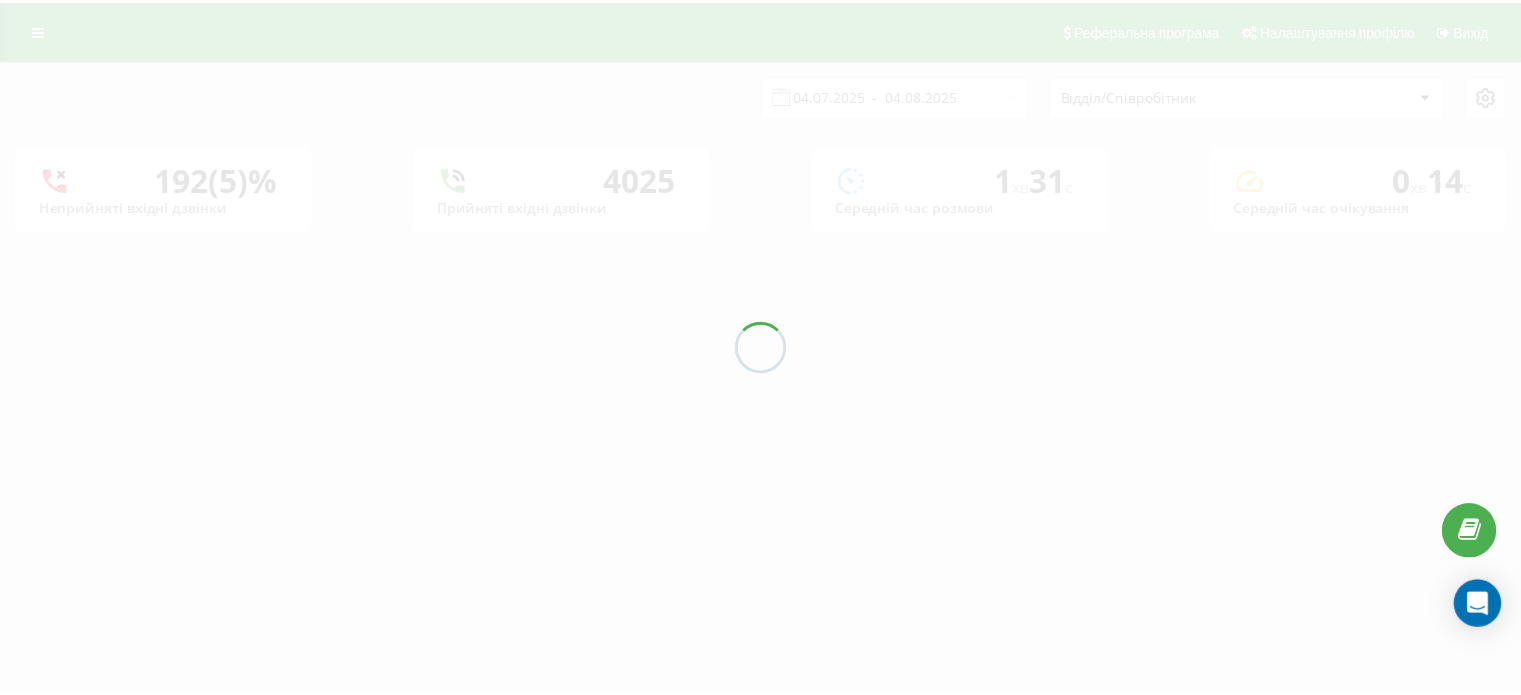 scroll, scrollTop: 0, scrollLeft: 0, axis: both 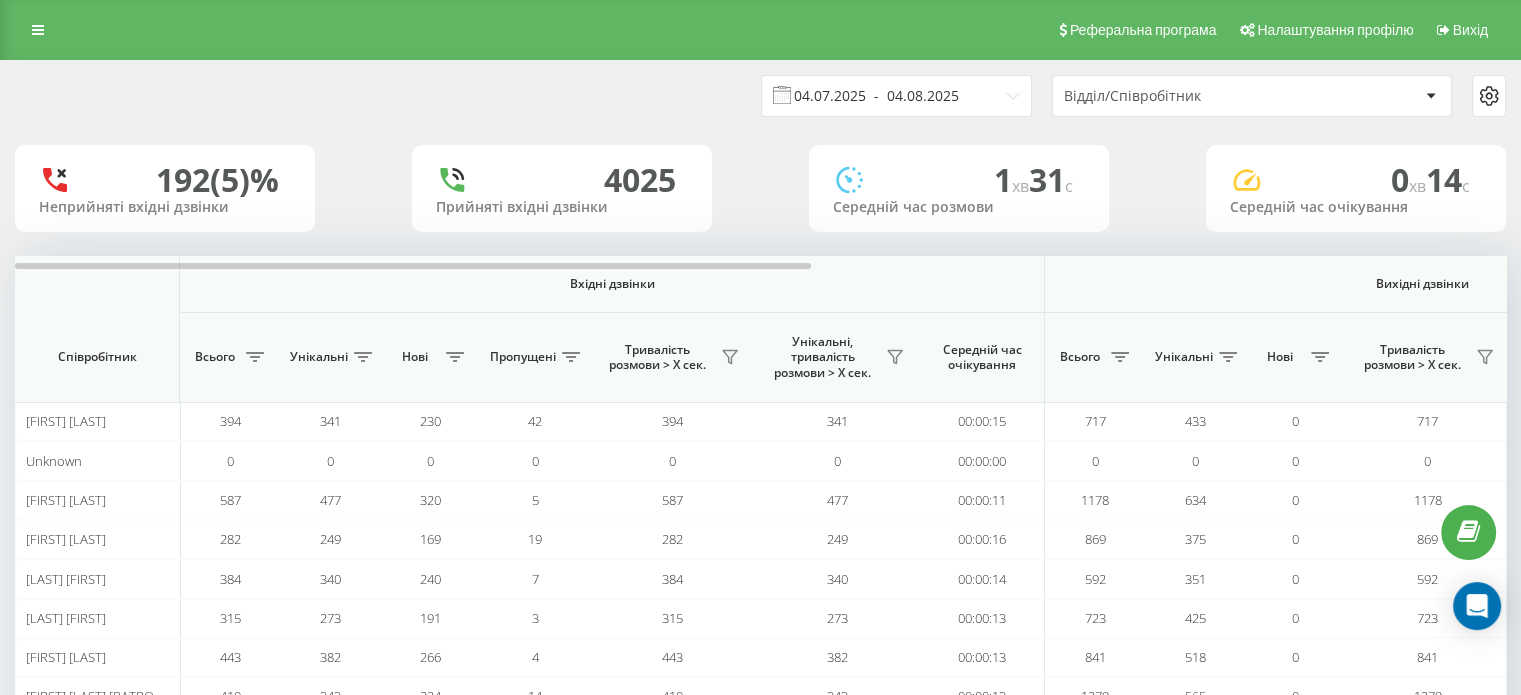 click on "04.07.2025  -  04.08.2025" at bounding box center [896, 96] 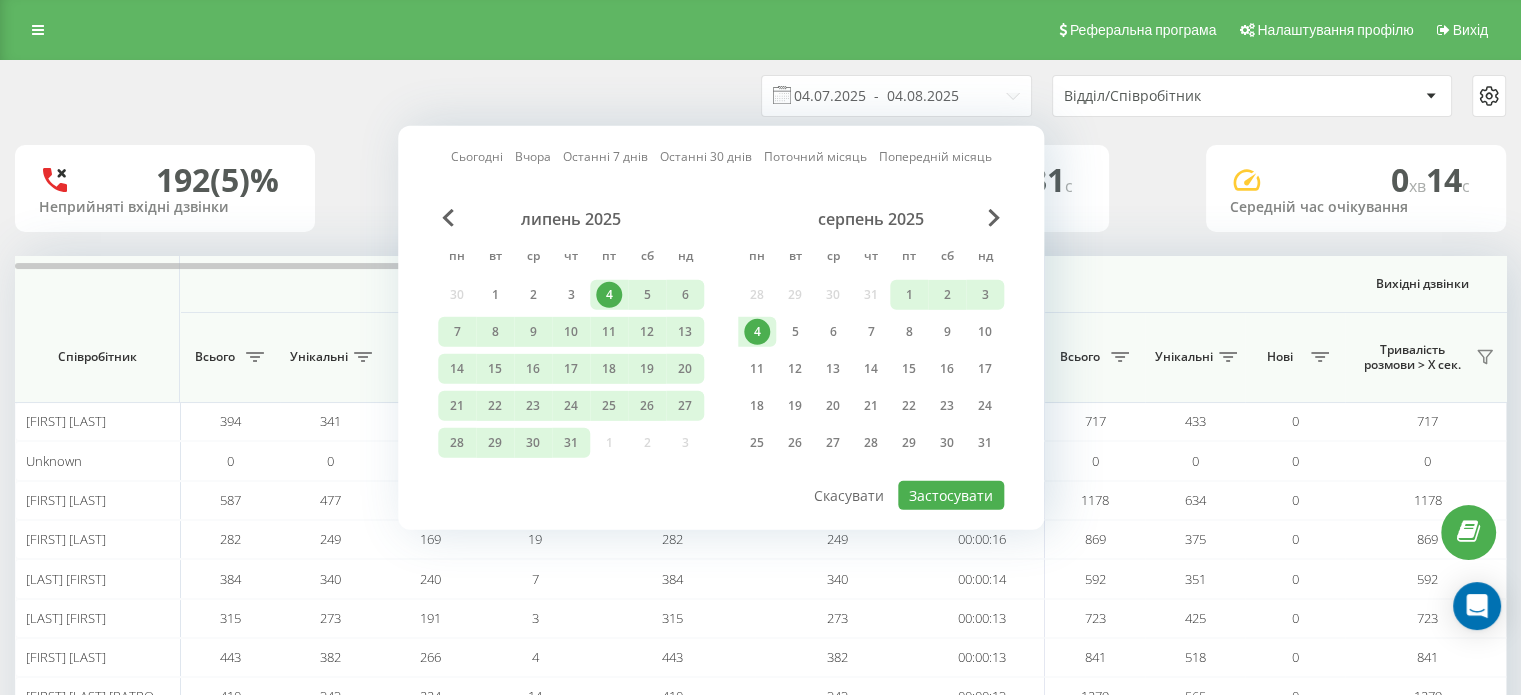 click on "4" at bounding box center [757, 332] 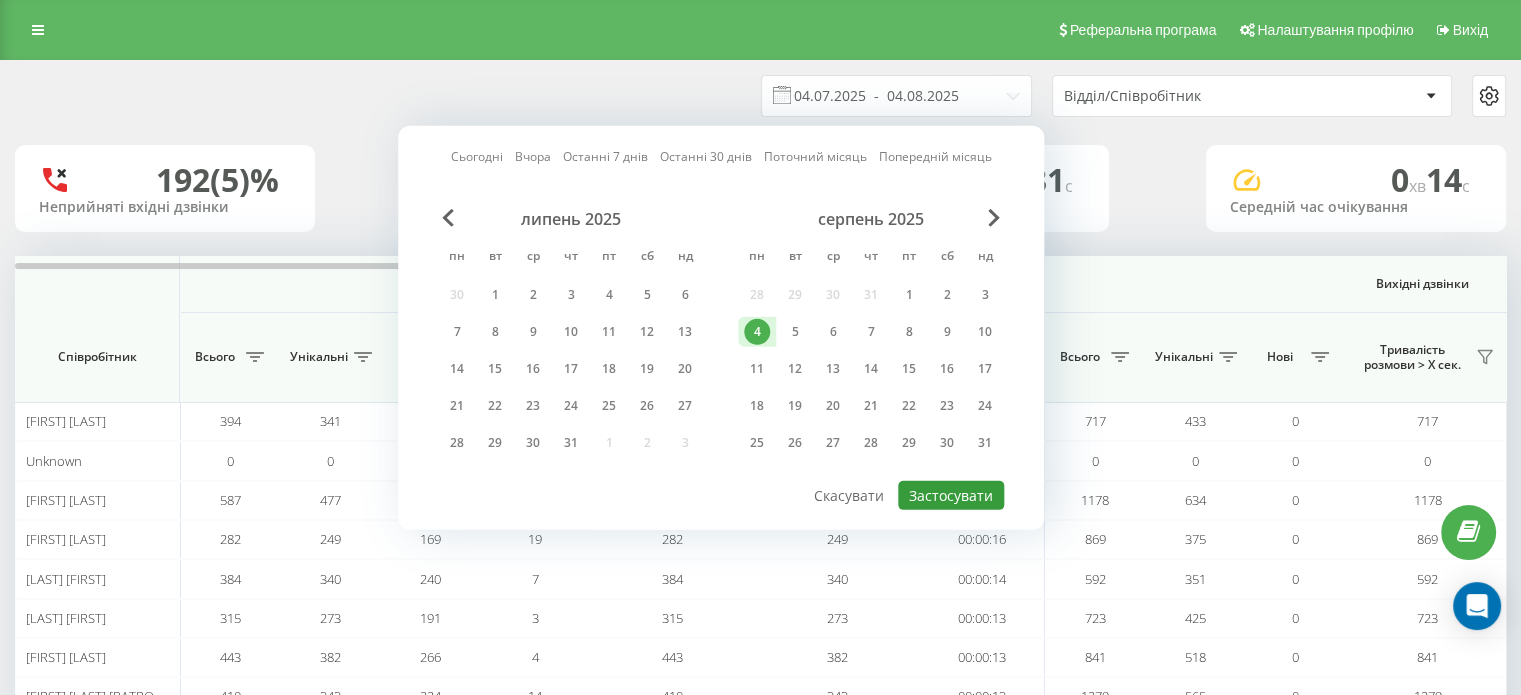 click on "Застосувати" at bounding box center (951, 495) 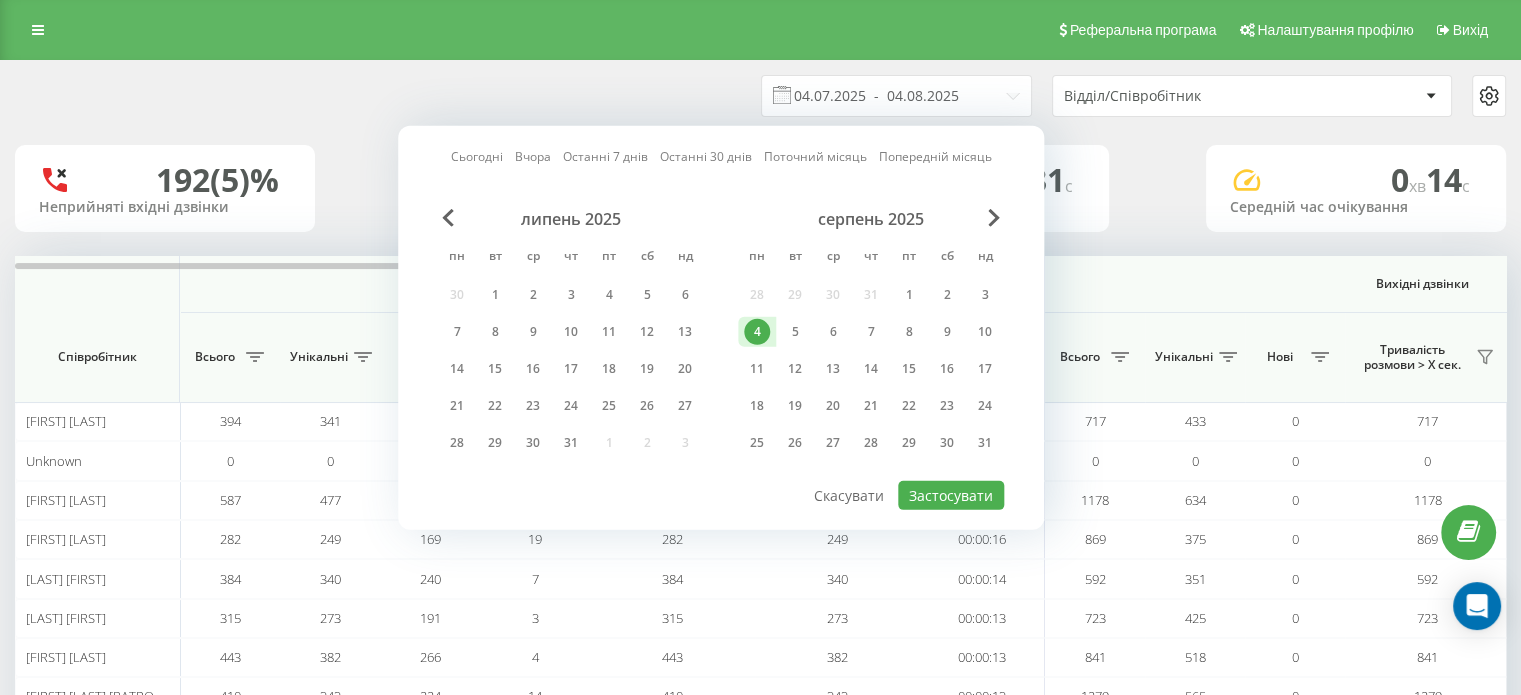 type on "04.08.2025  -  04.08.2025" 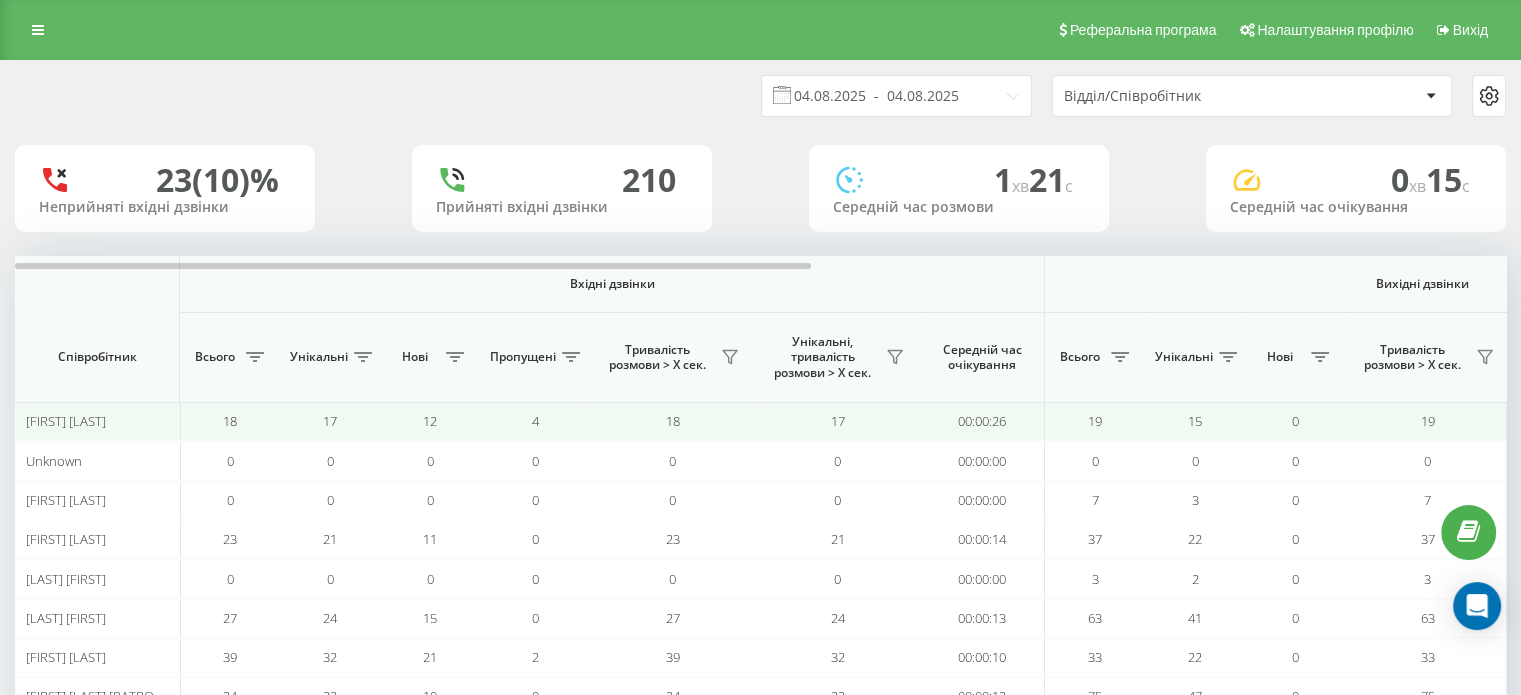 scroll, scrollTop: 193, scrollLeft: 0, axis: vertical 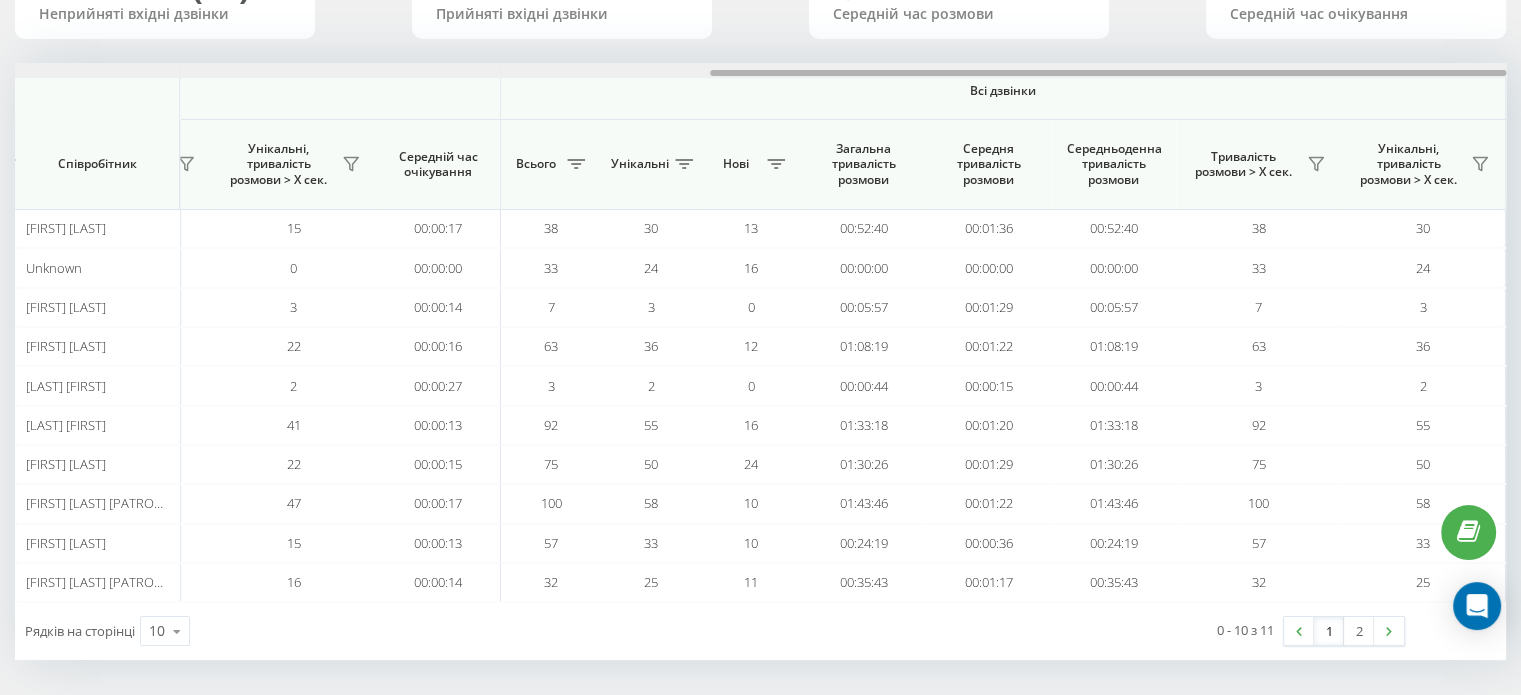 drag, startPoint x: 646, startPoint y: 70, endPoint x: 1400, endPoint y: 73, distance: 754.006 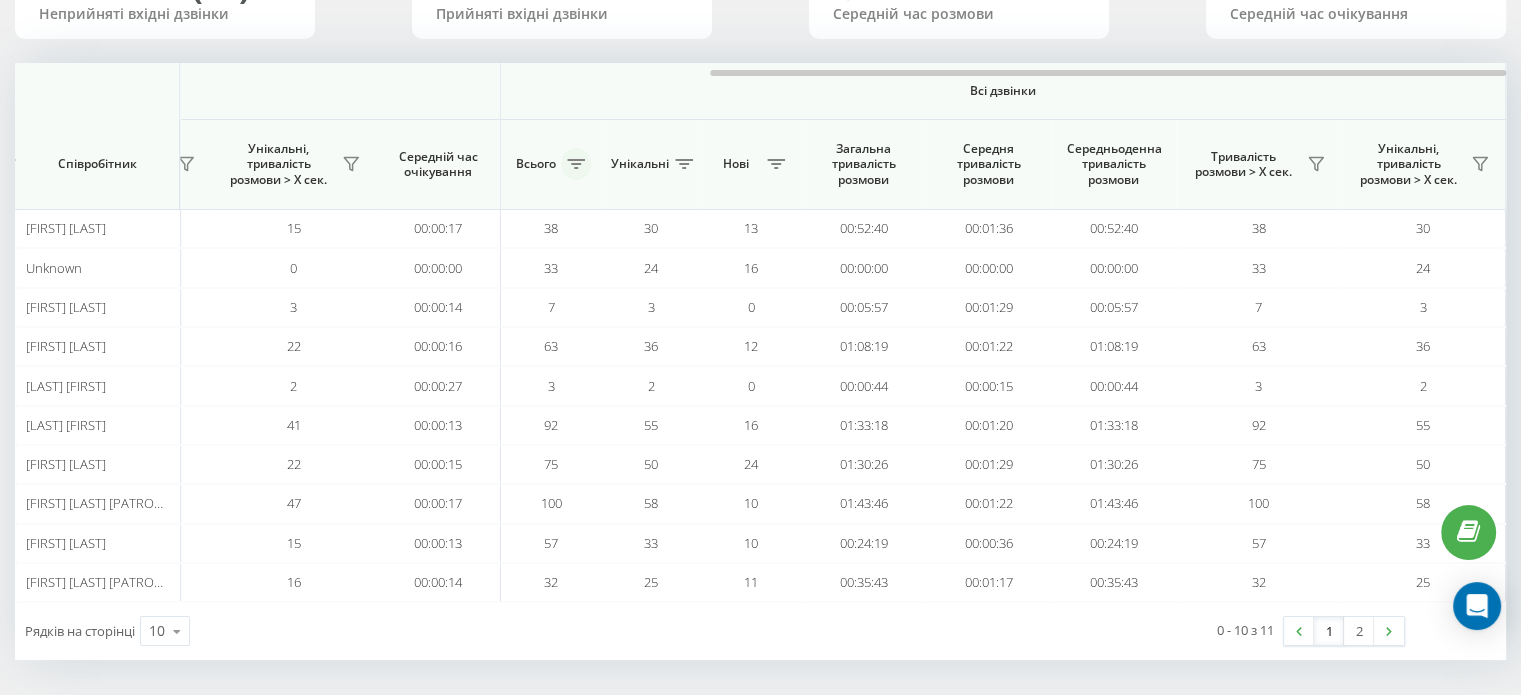 click at bounding box center [576, 164] 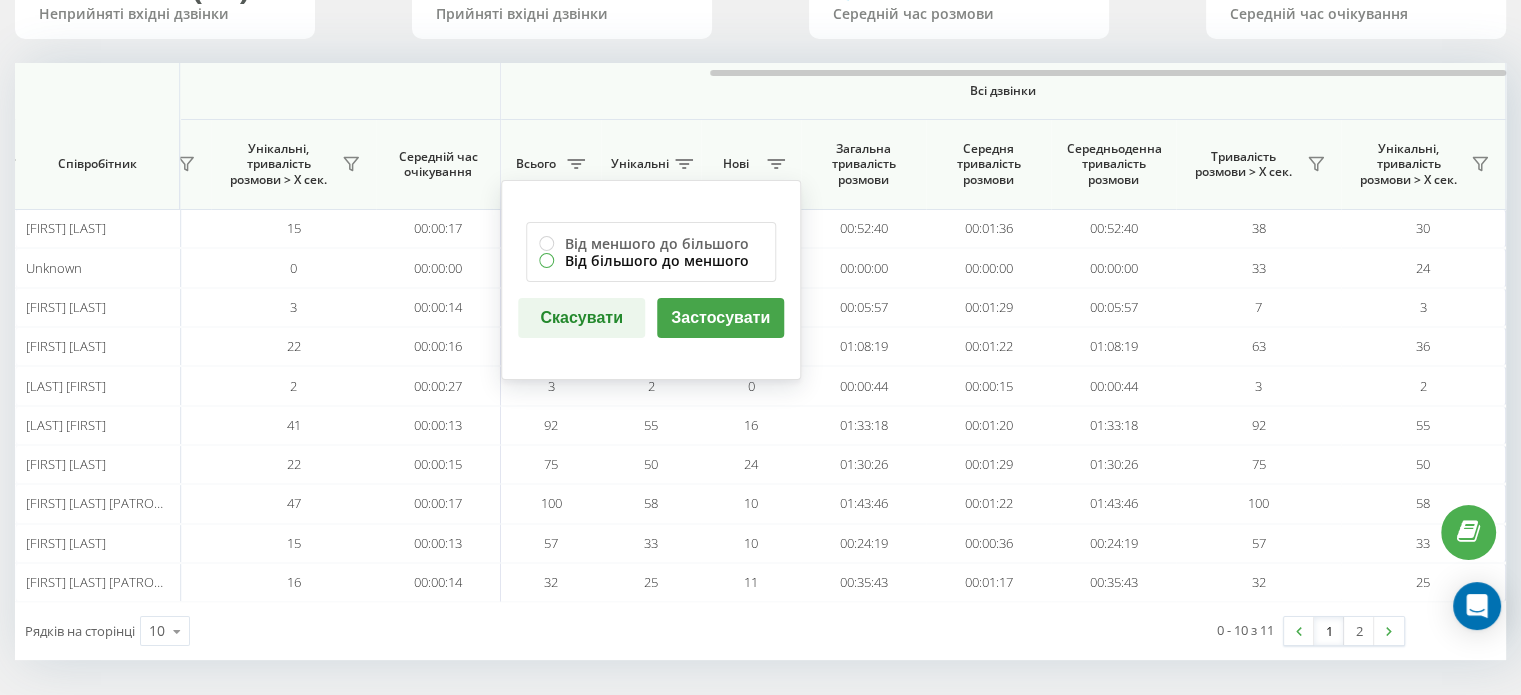 click on "Від більшого до меншого" at bounding box center (651, 260) 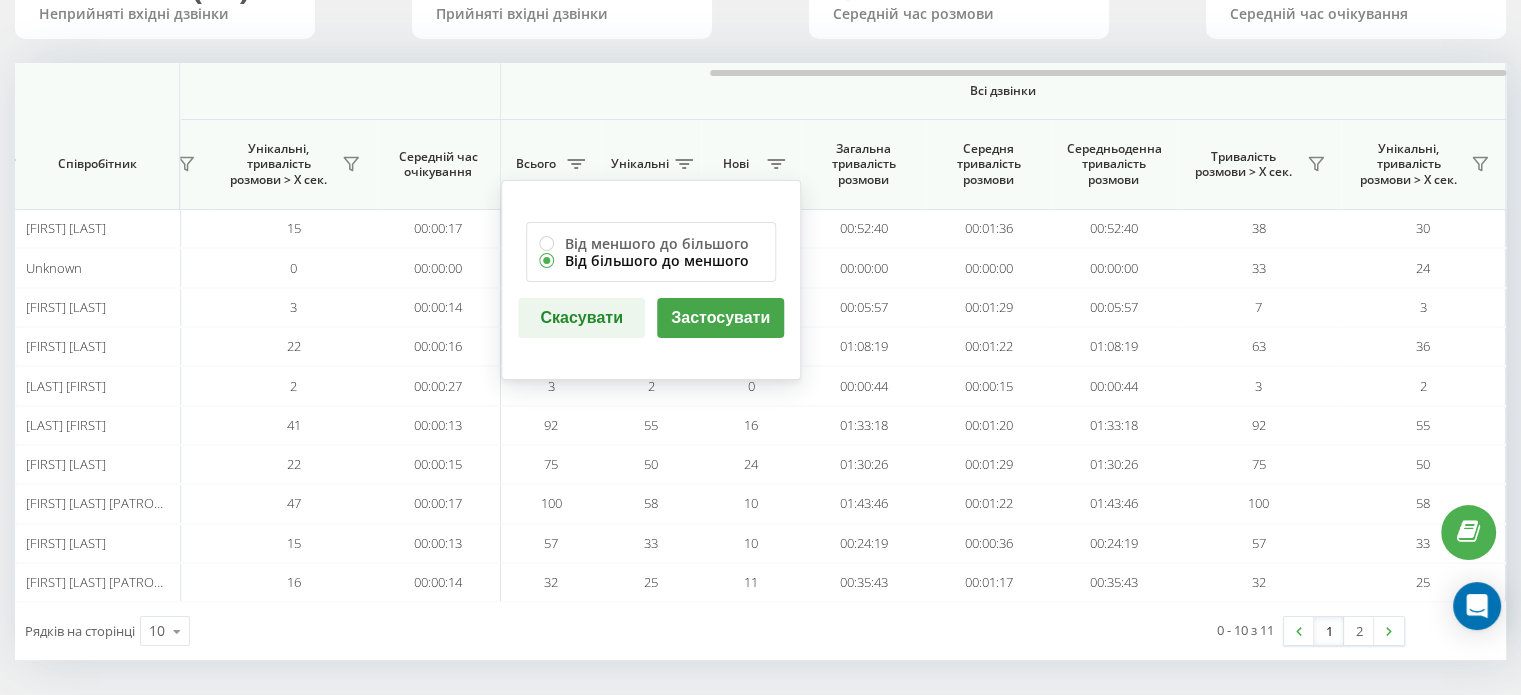 radio on "true" 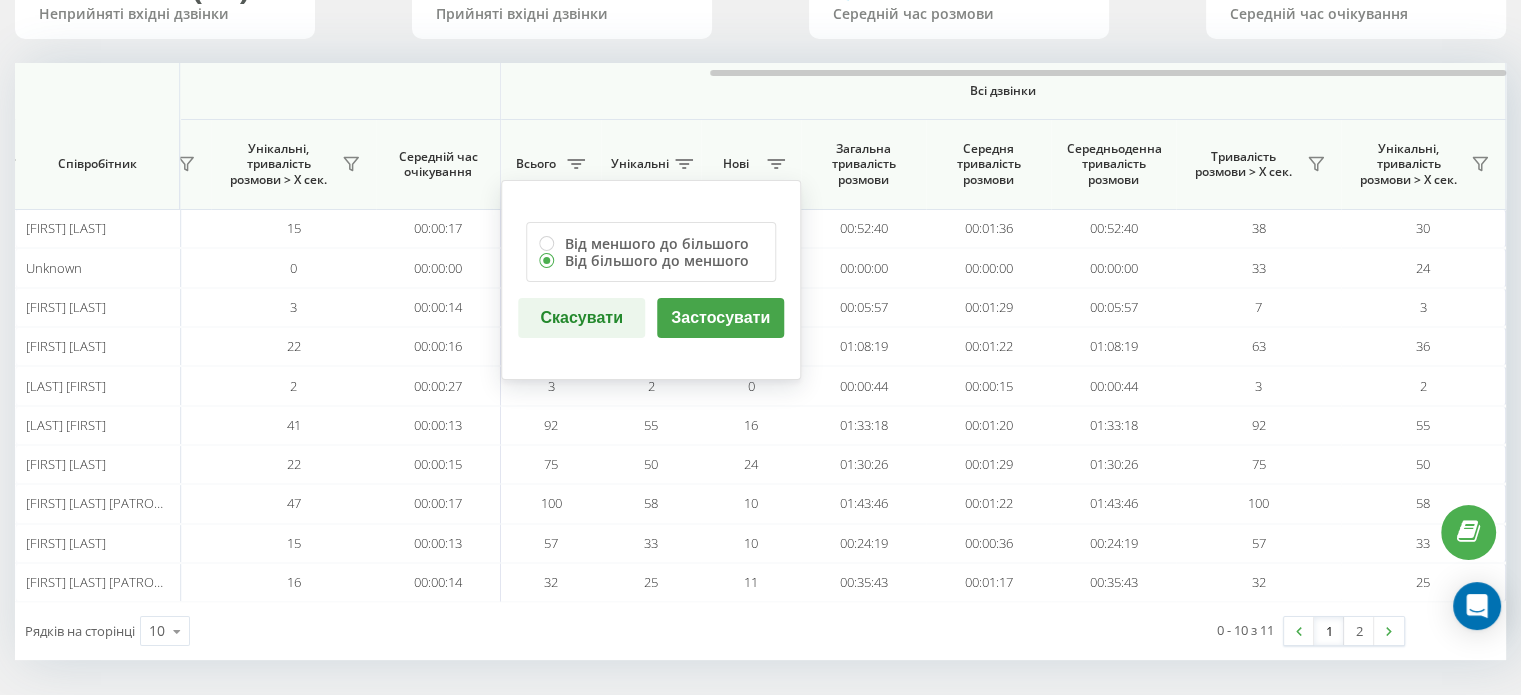 click on "Застосувати" at bounding box center [720, 318] 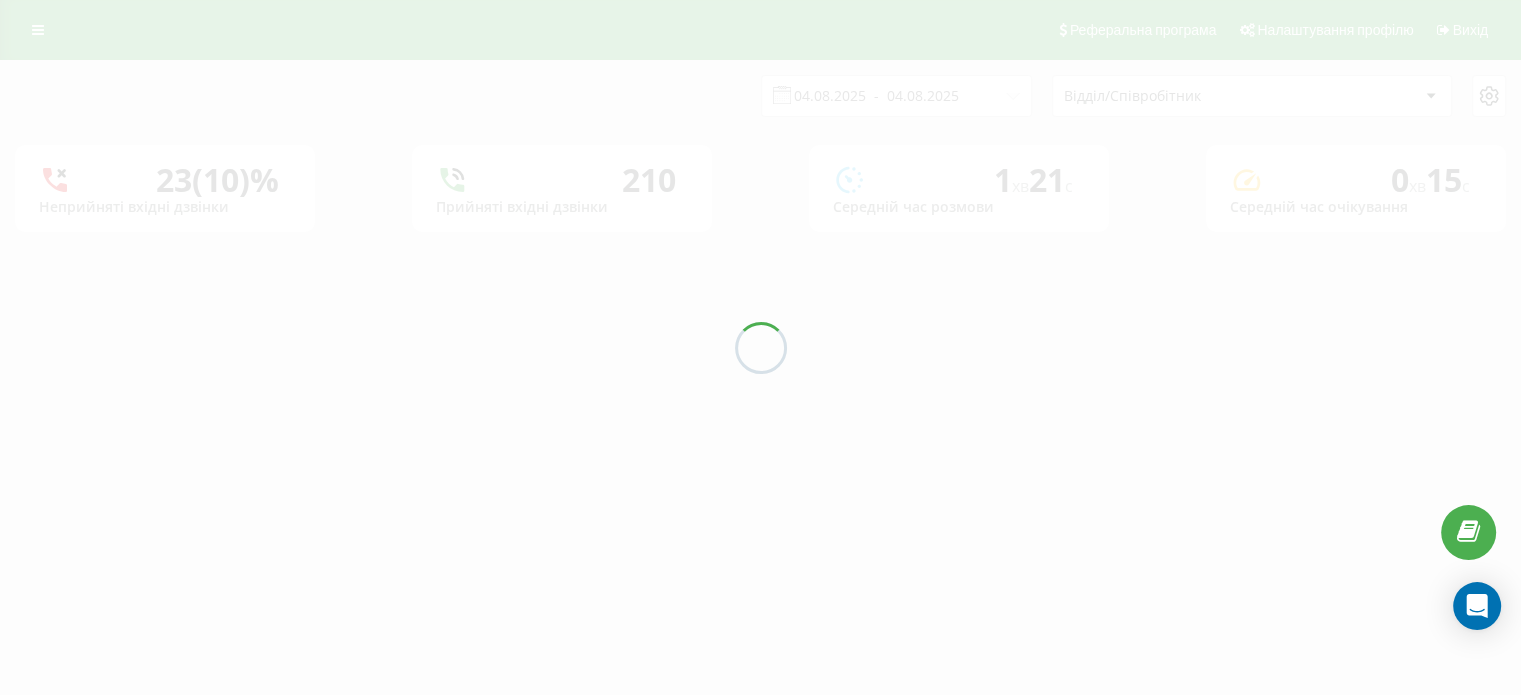 scroll, scrollTop: 0, scrollLeft: 0, axis: both 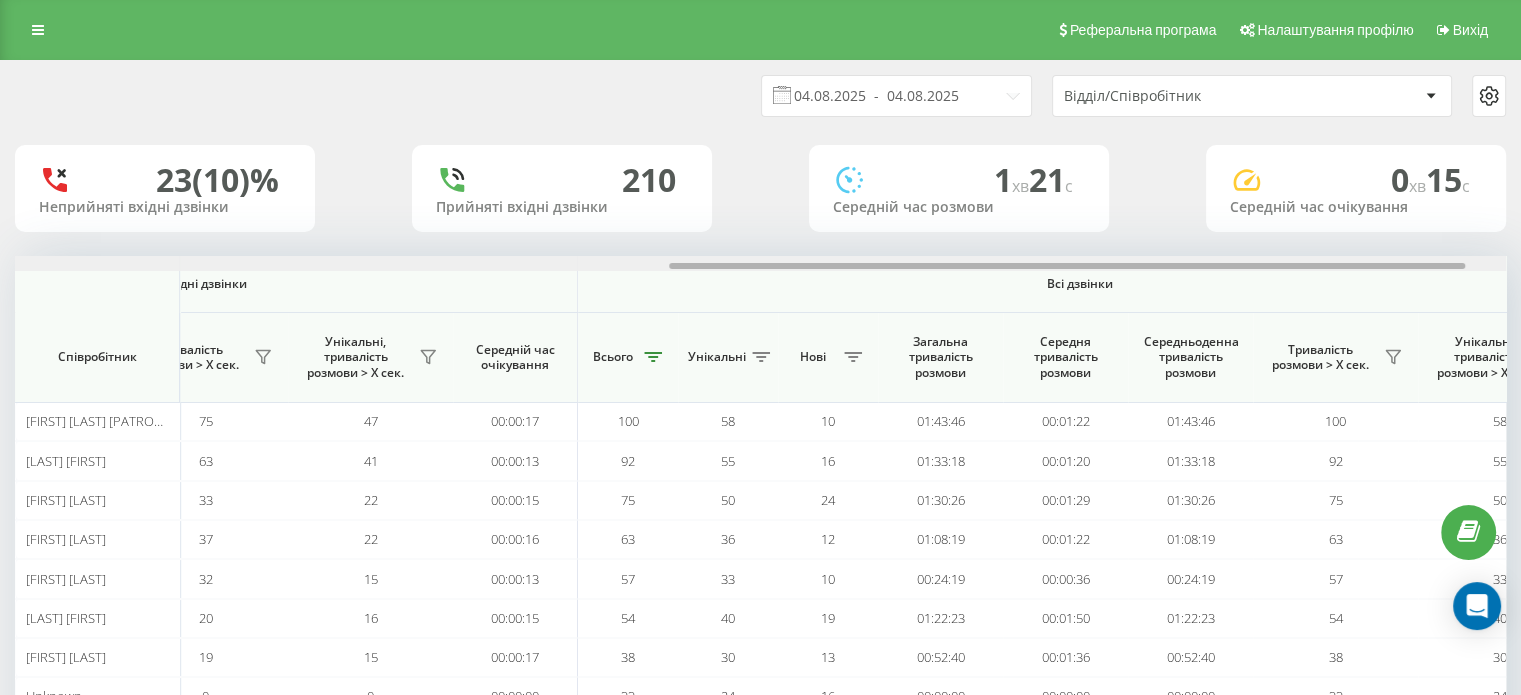 drag, startPoint x: 694, startPoint y: 267, endPoint x: 1348, endPoint y: 267, distance: 654 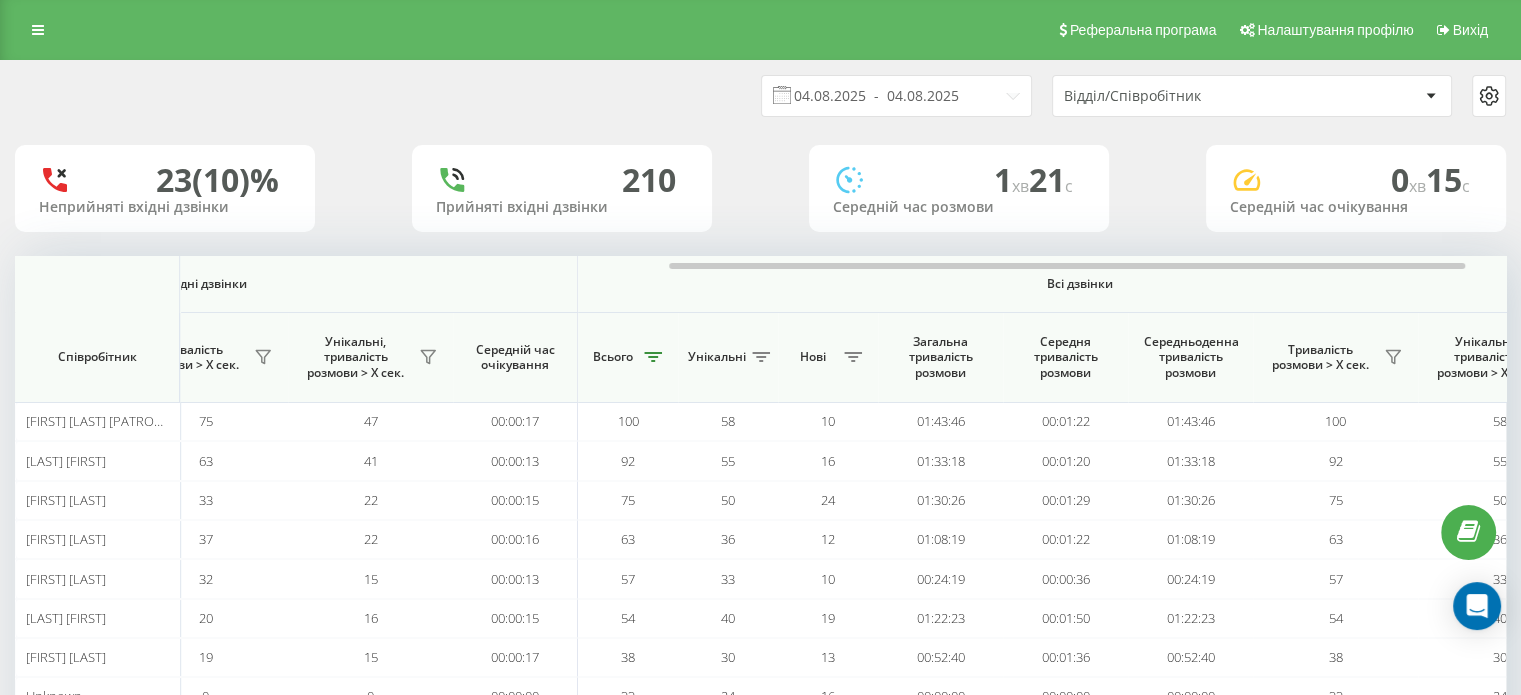 scroll, scrollTop: 100, scrollLeft: 0, axis: vertical 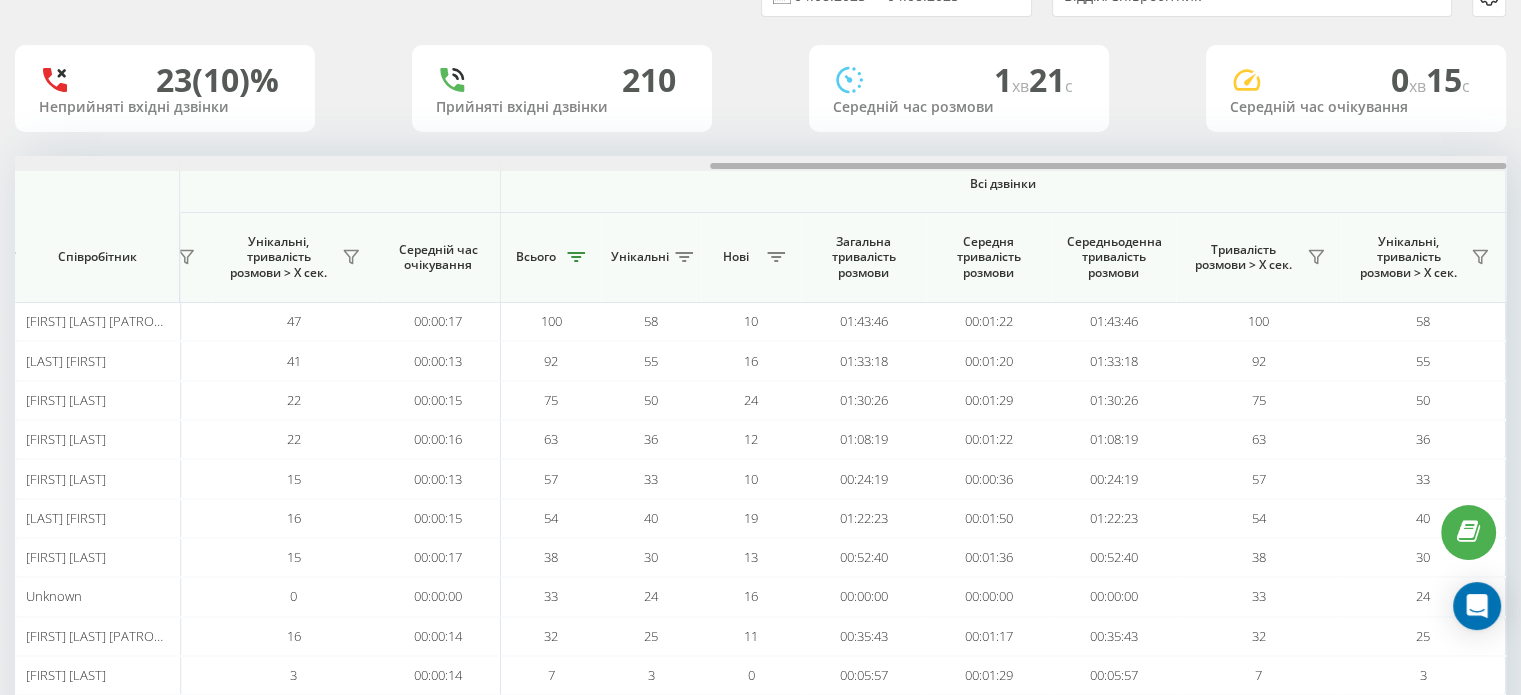 drag, startPoint x: 825, startPoint y: 163, endPoint x: 970, endPoint y: 179, distance: 145.88008 